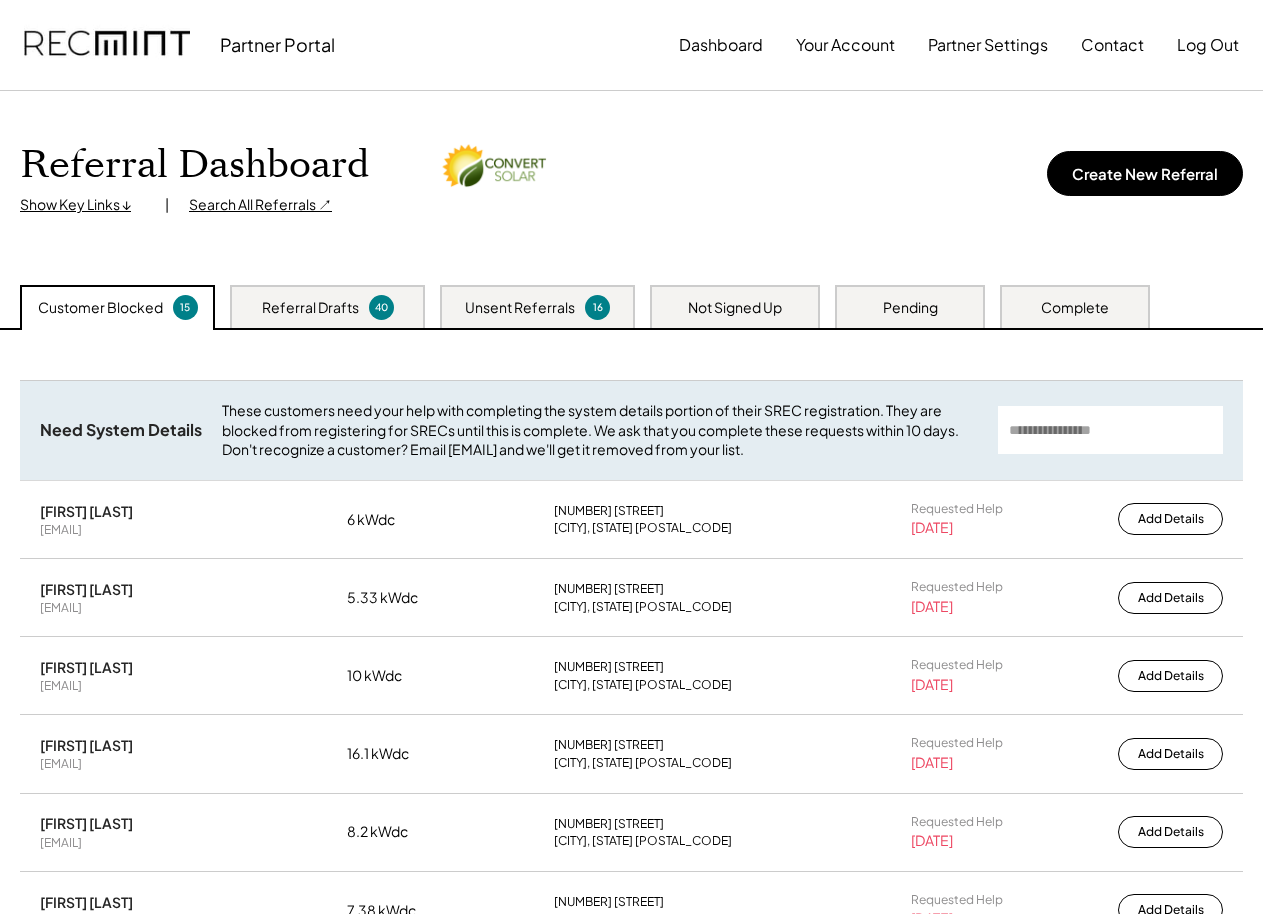 scroll, scrollTop: 343, scrollLeft: 0, axis: vertical 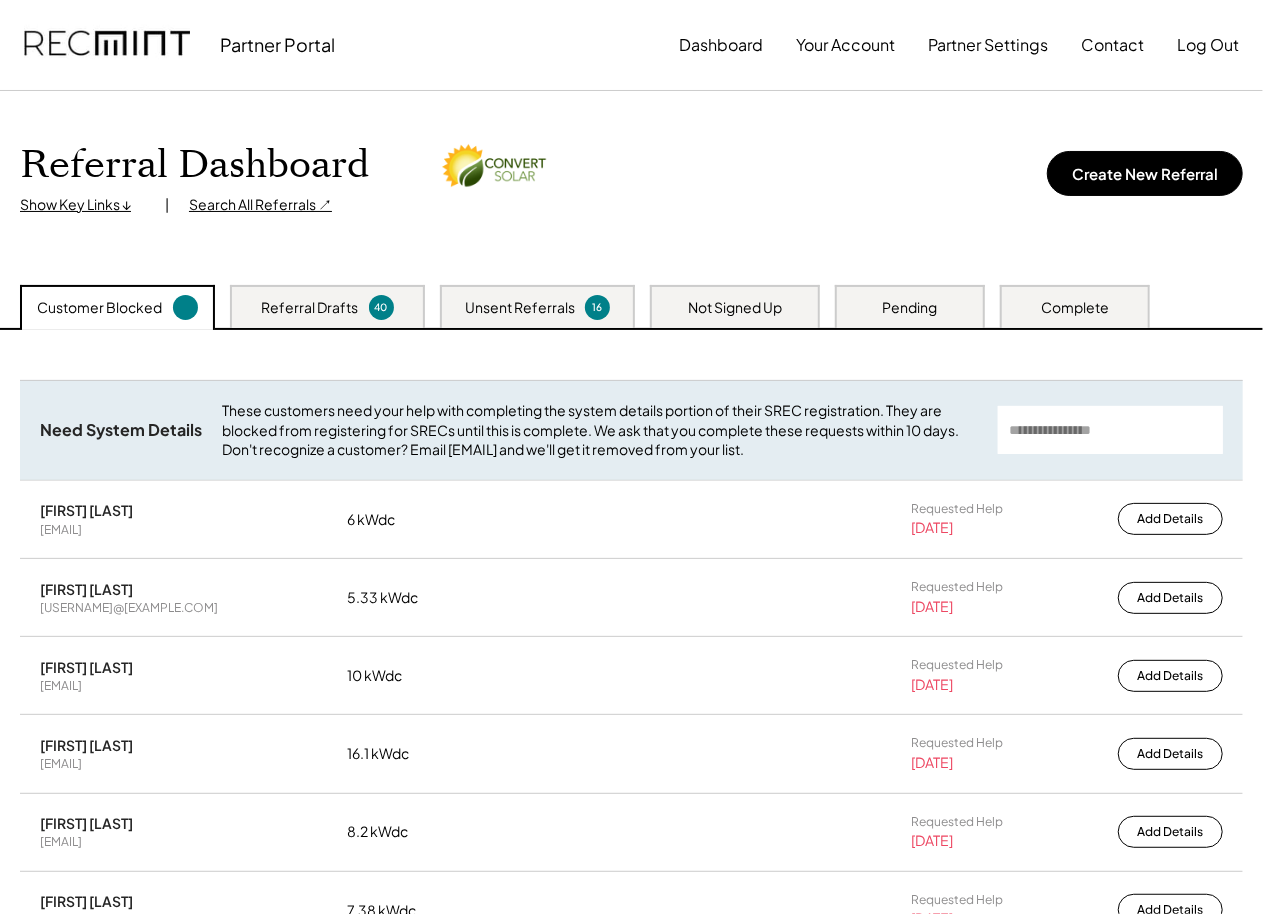 click on "Complete" at bounding box center (1075, 308) 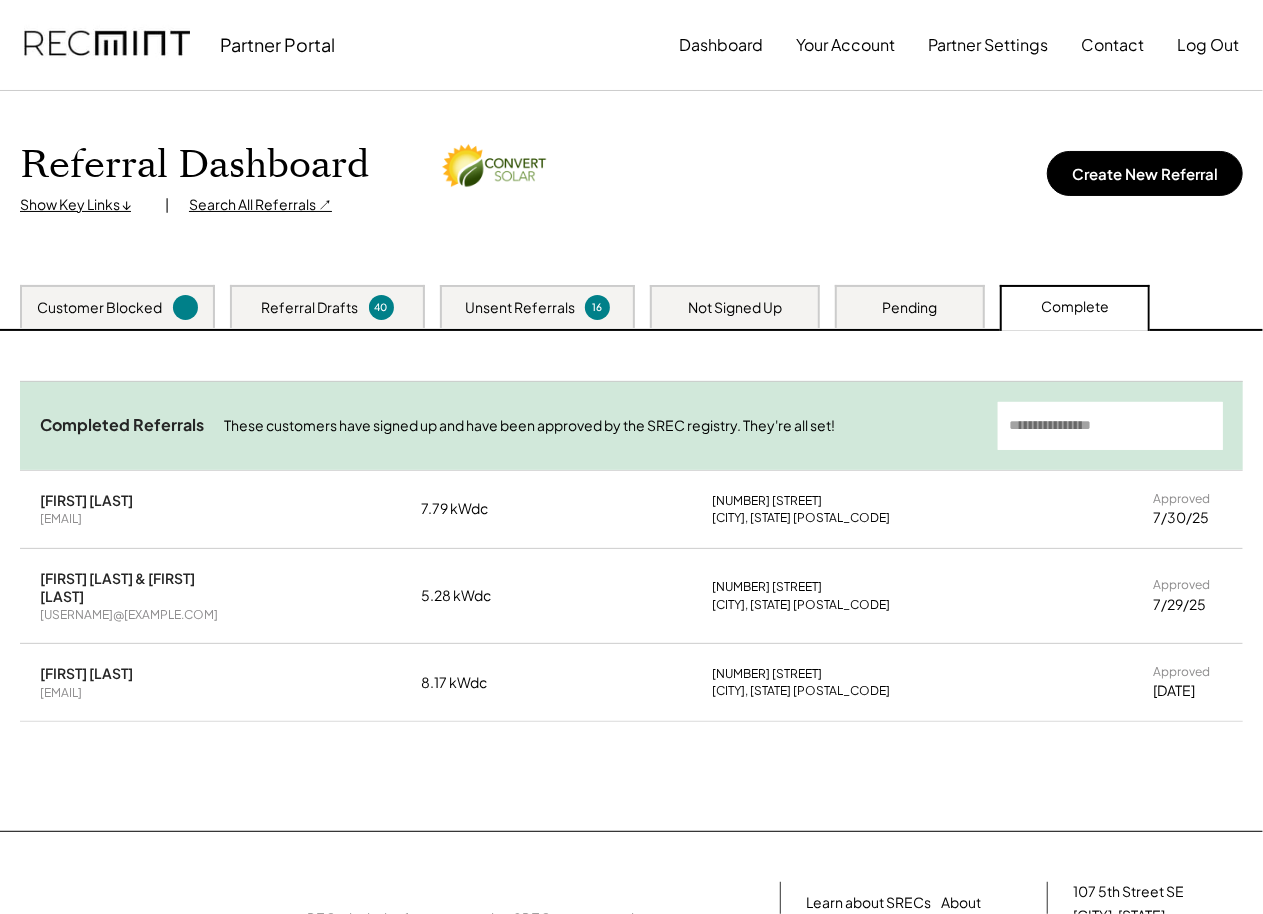 click at bounding box center [1110, 426] 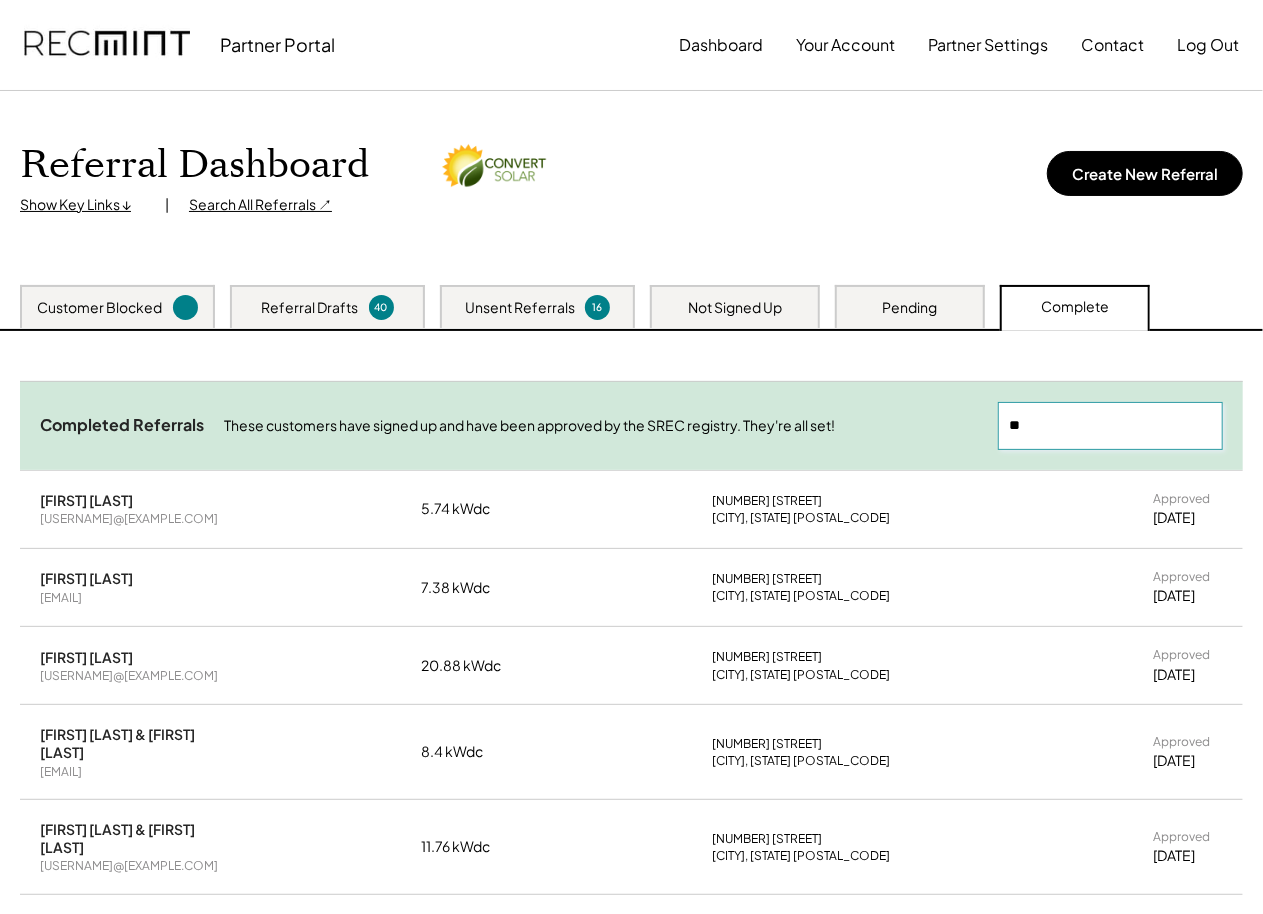 type on "*" 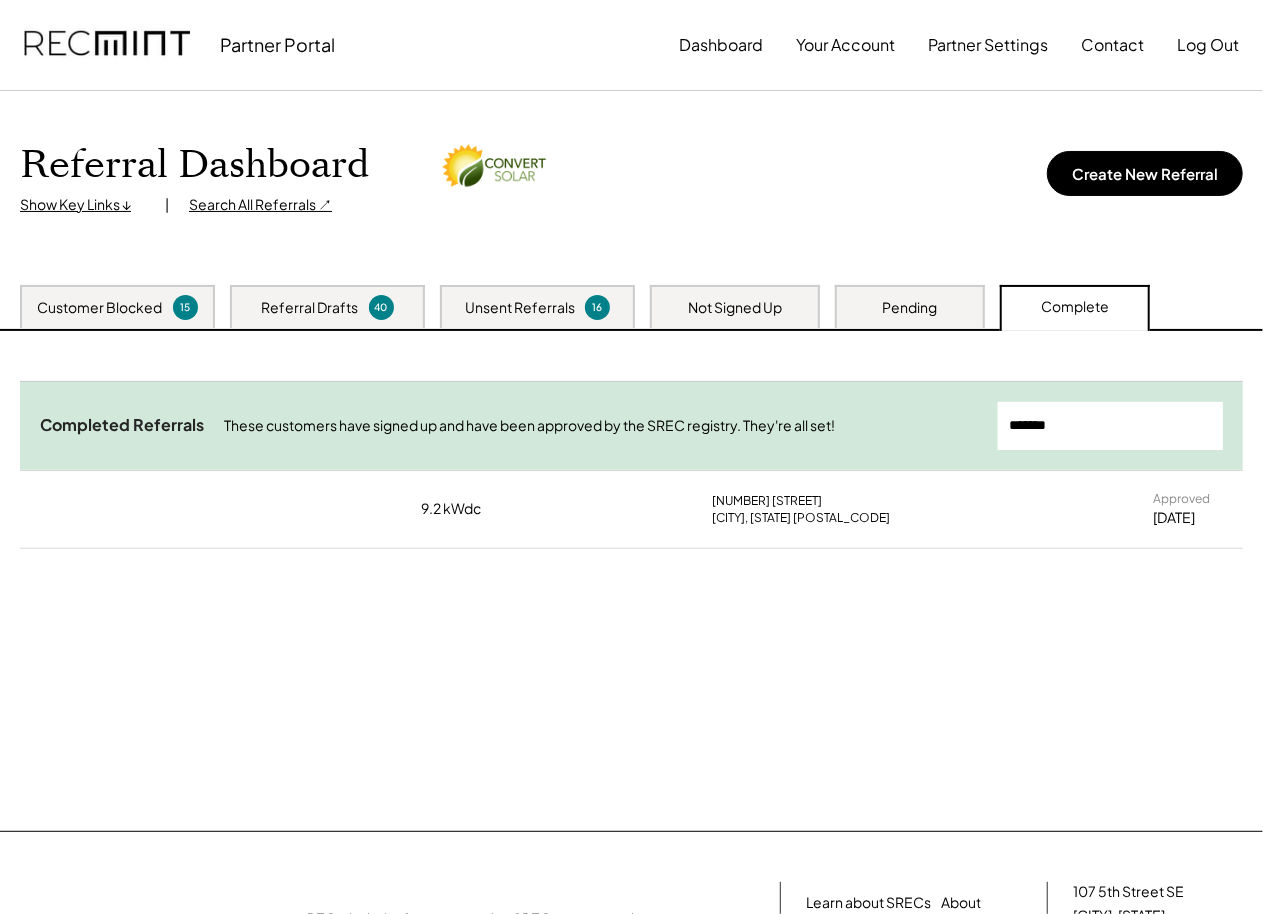 click at bounding box center (1110, 426) 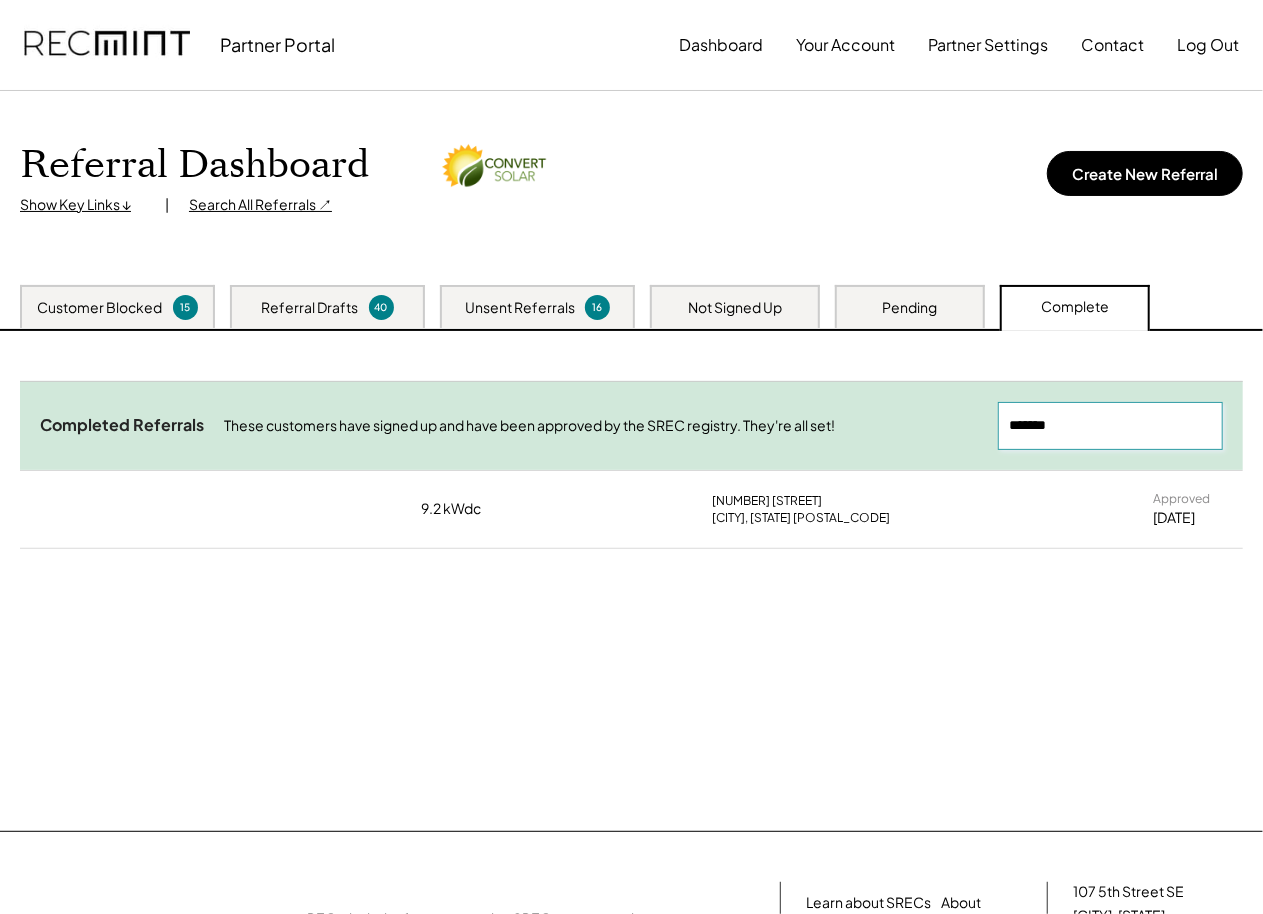 click at bounding box center (1110, 426) 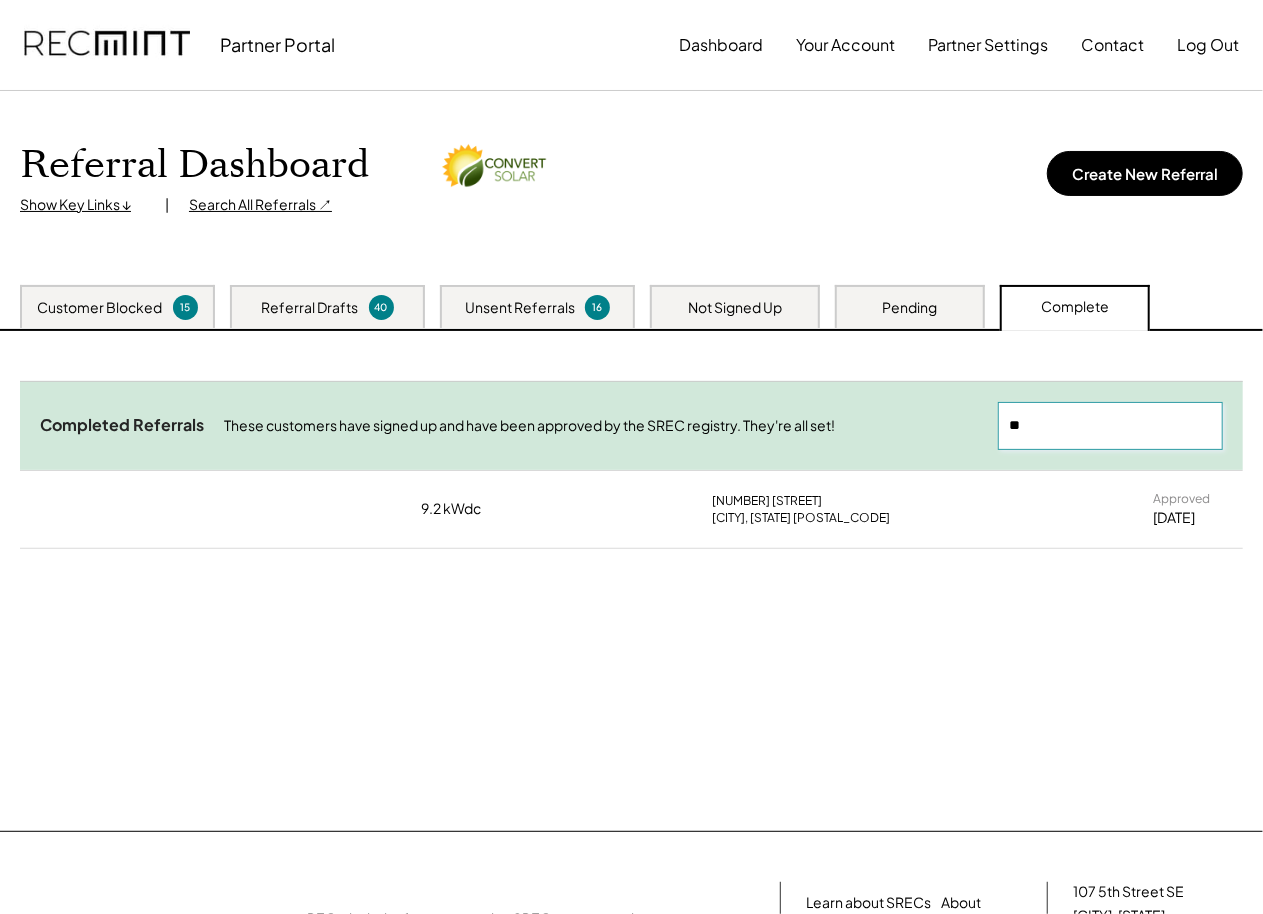 type on "*" 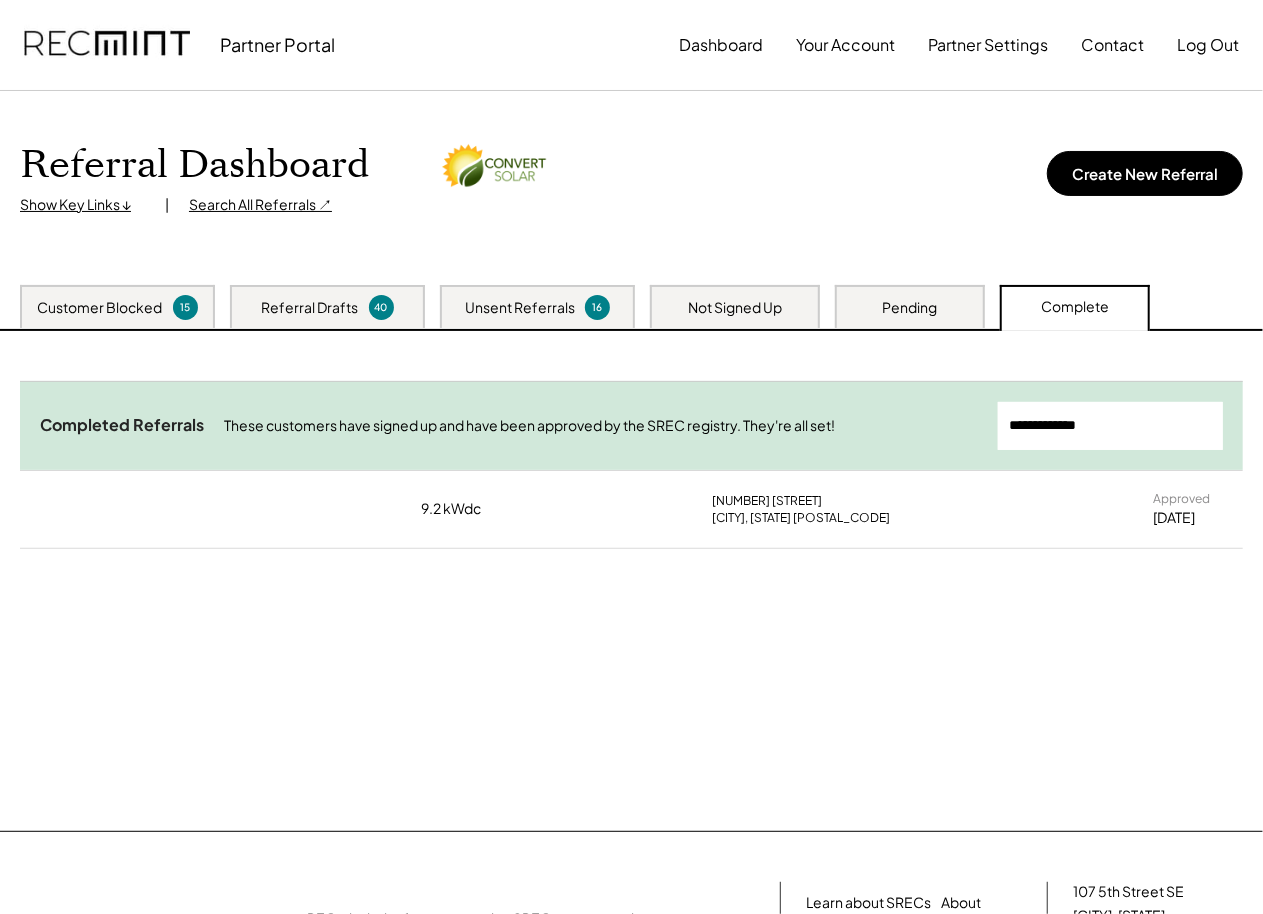 click at bounding box center [1110, 426] 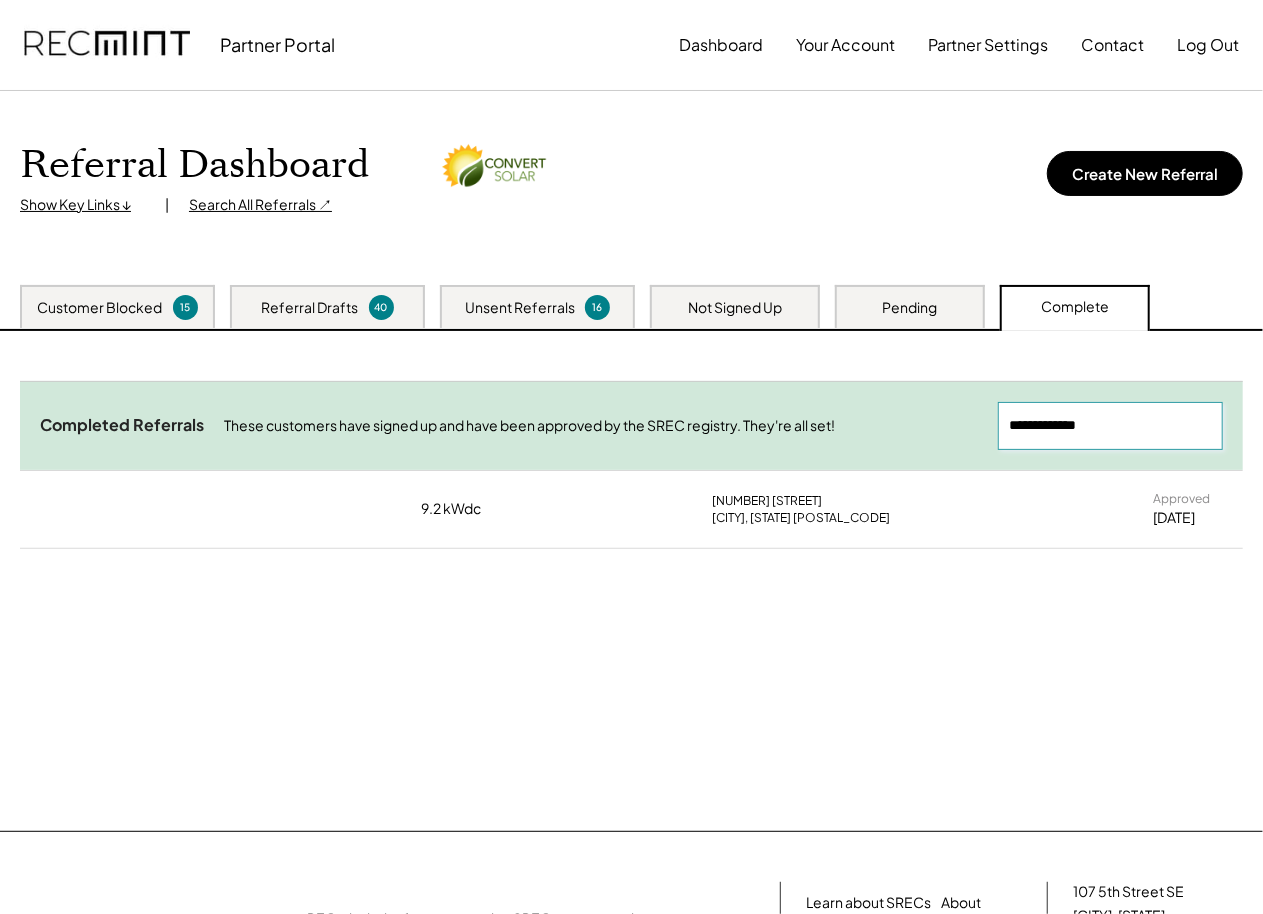 click at bounding box center [1110, 426] 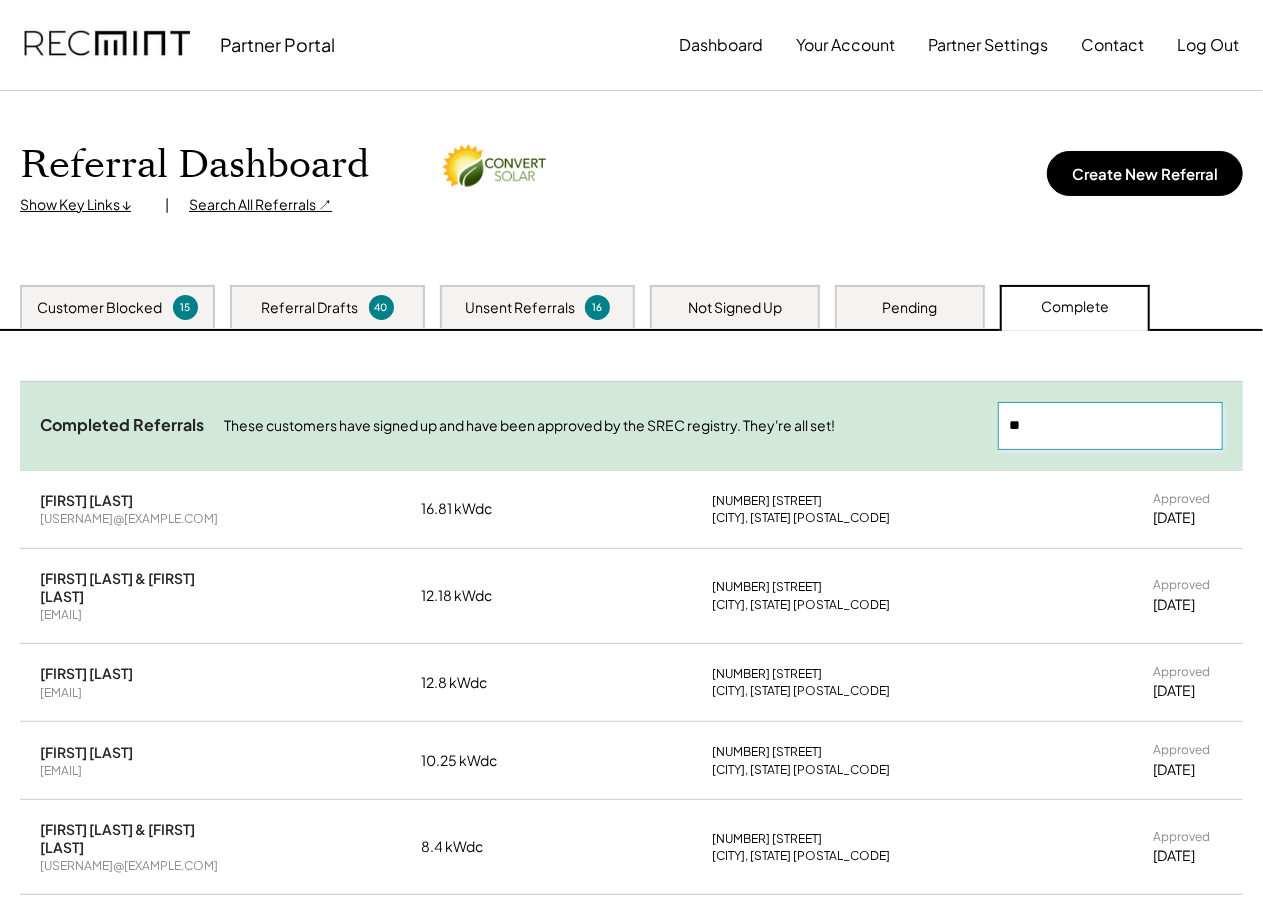 type on "*" 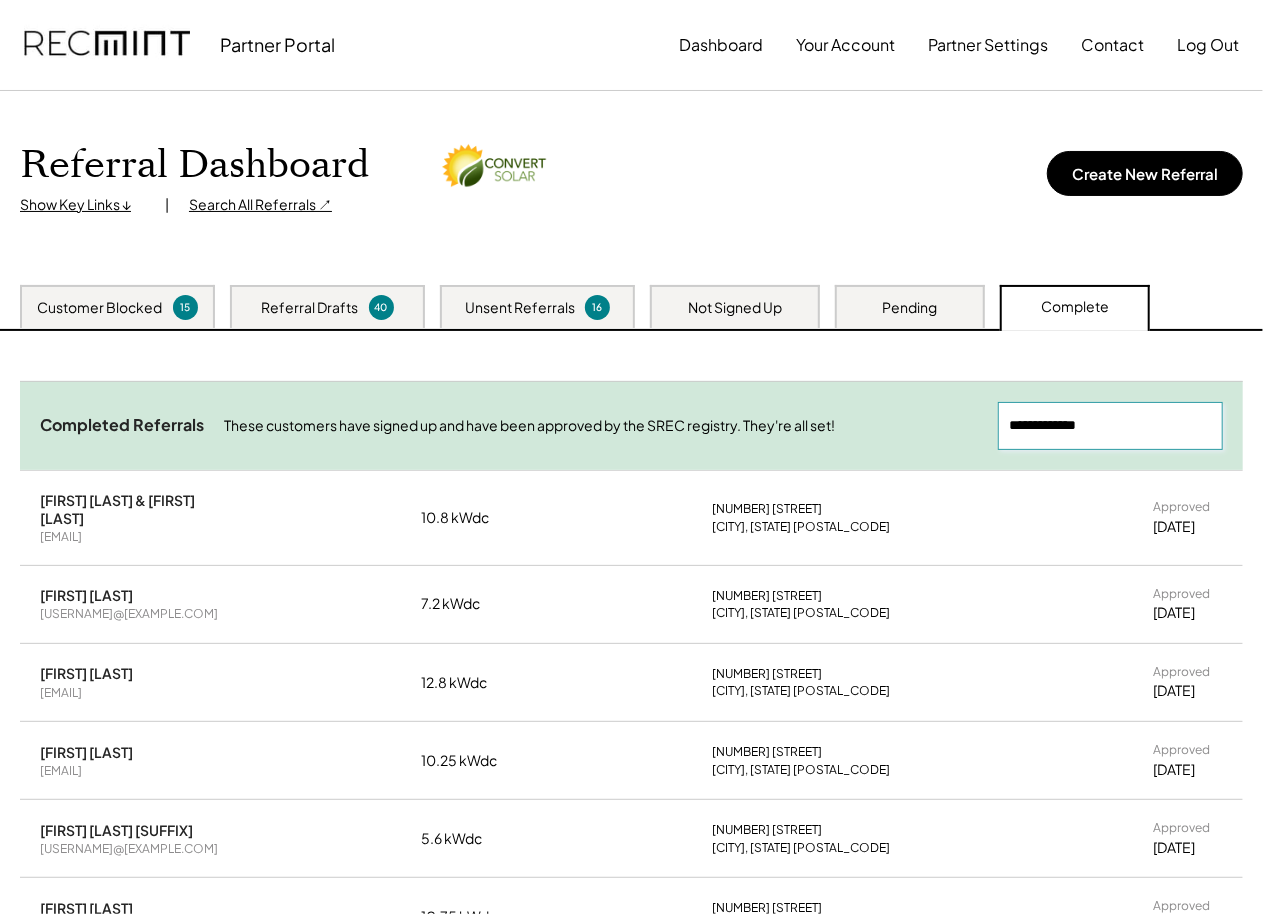 type on "[REDACTED]" 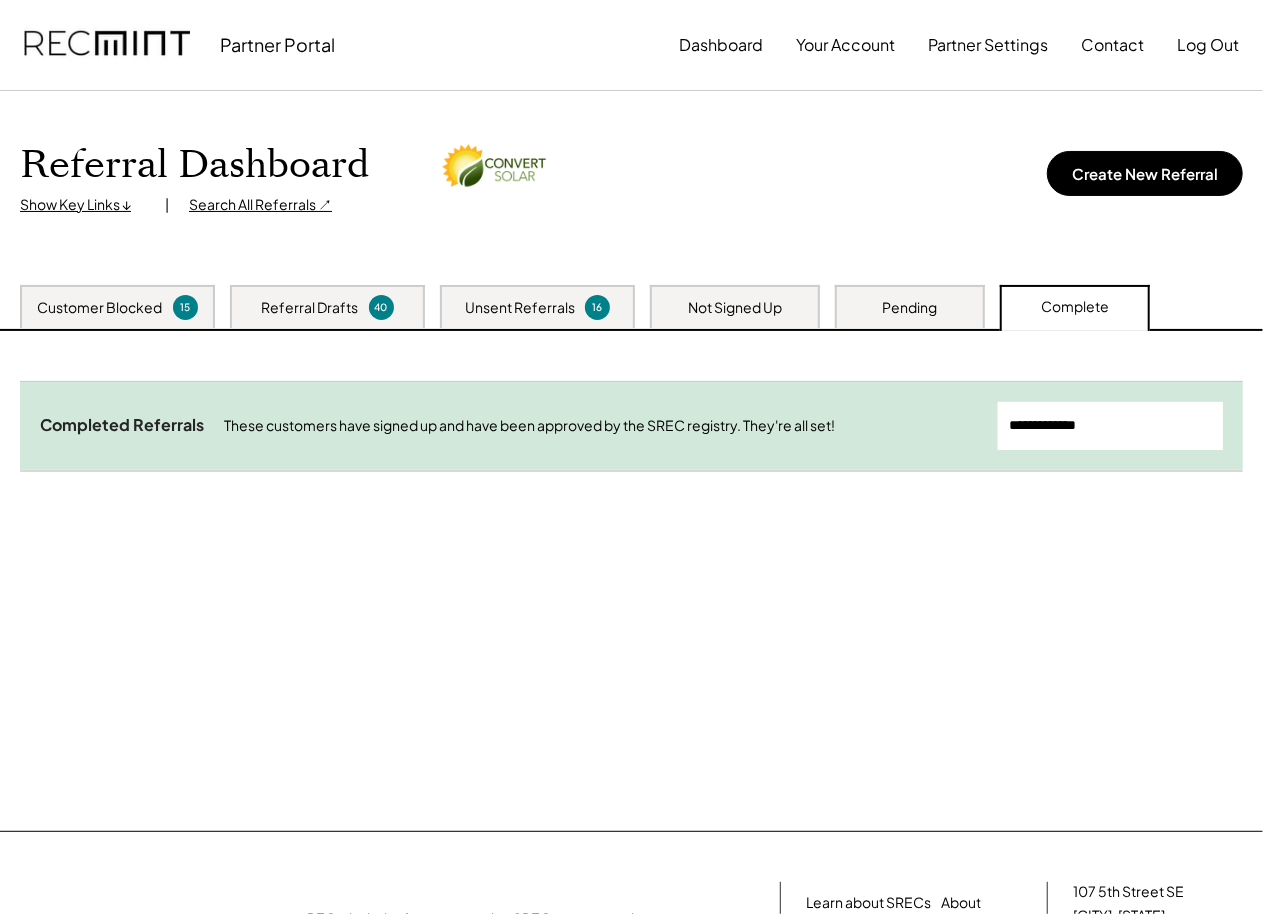click on "Customer Blocked" at bounding box center (100, 308) 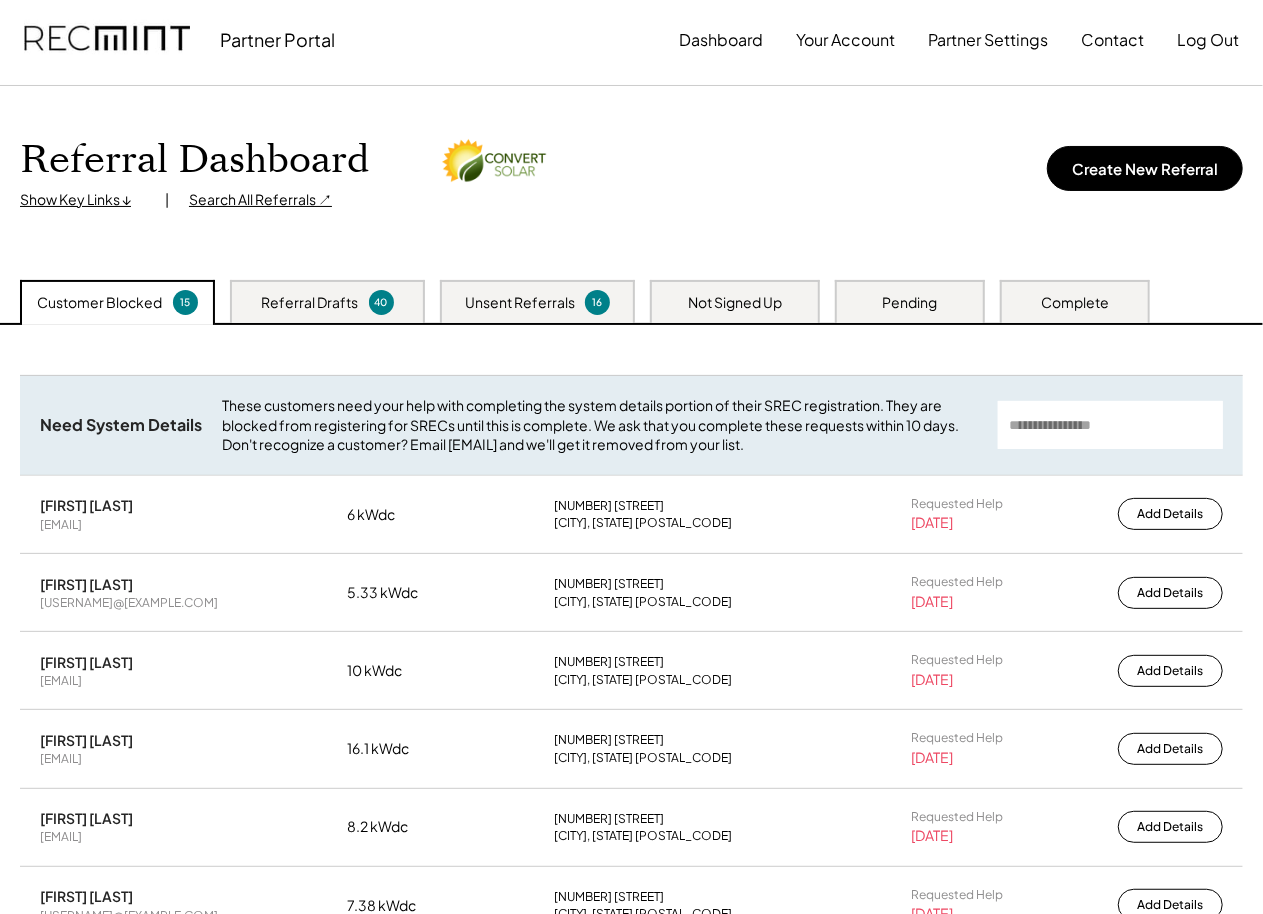 scroll, scrollTop: 0, scrollLeft: 0, axis: both 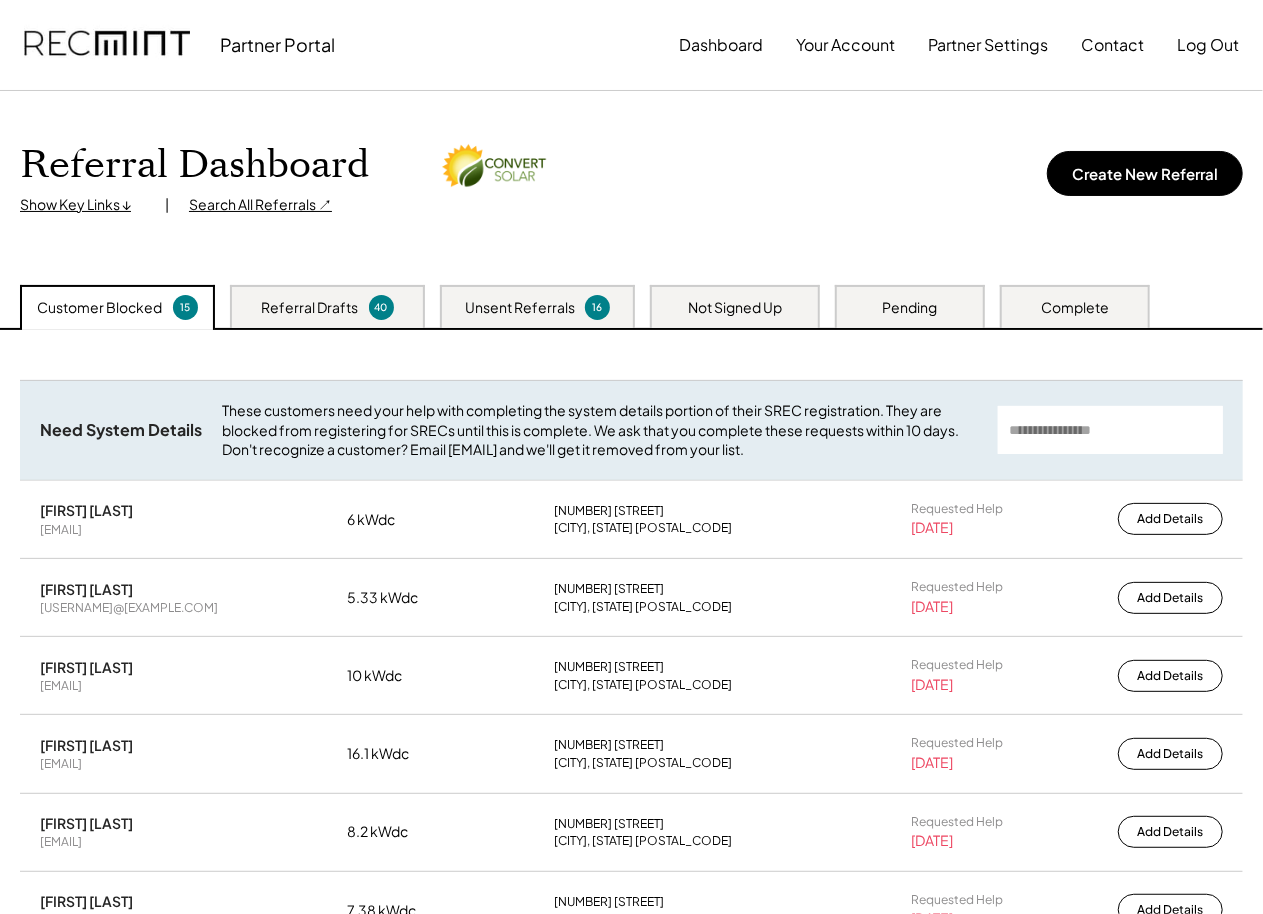 click on "Referral Dashboard Show Key Links ↓ | Search All Referrals ↗ Create New Referral" at bounding box center (631, 178) 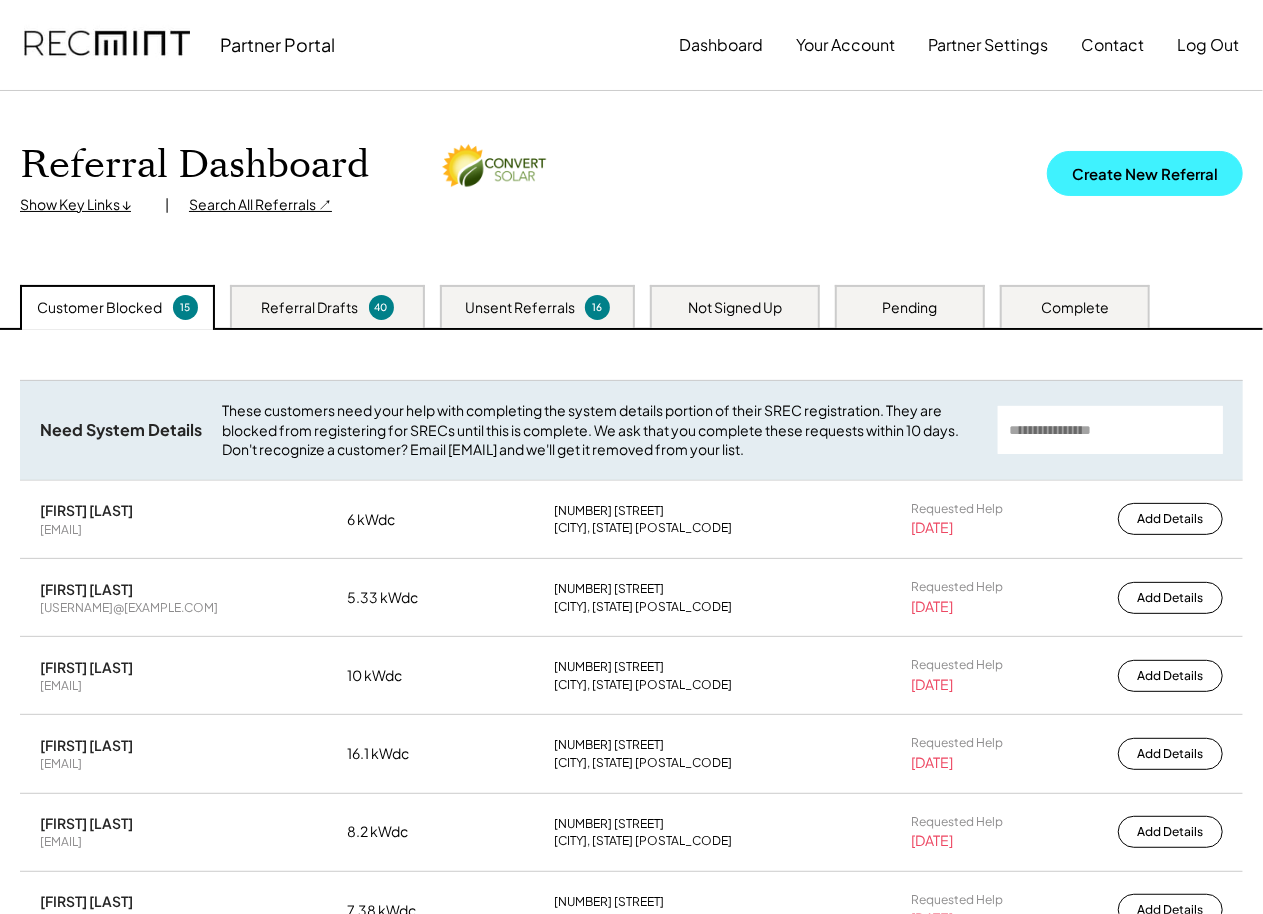click on "Create New Referral" at bounding box center (1145, 173) 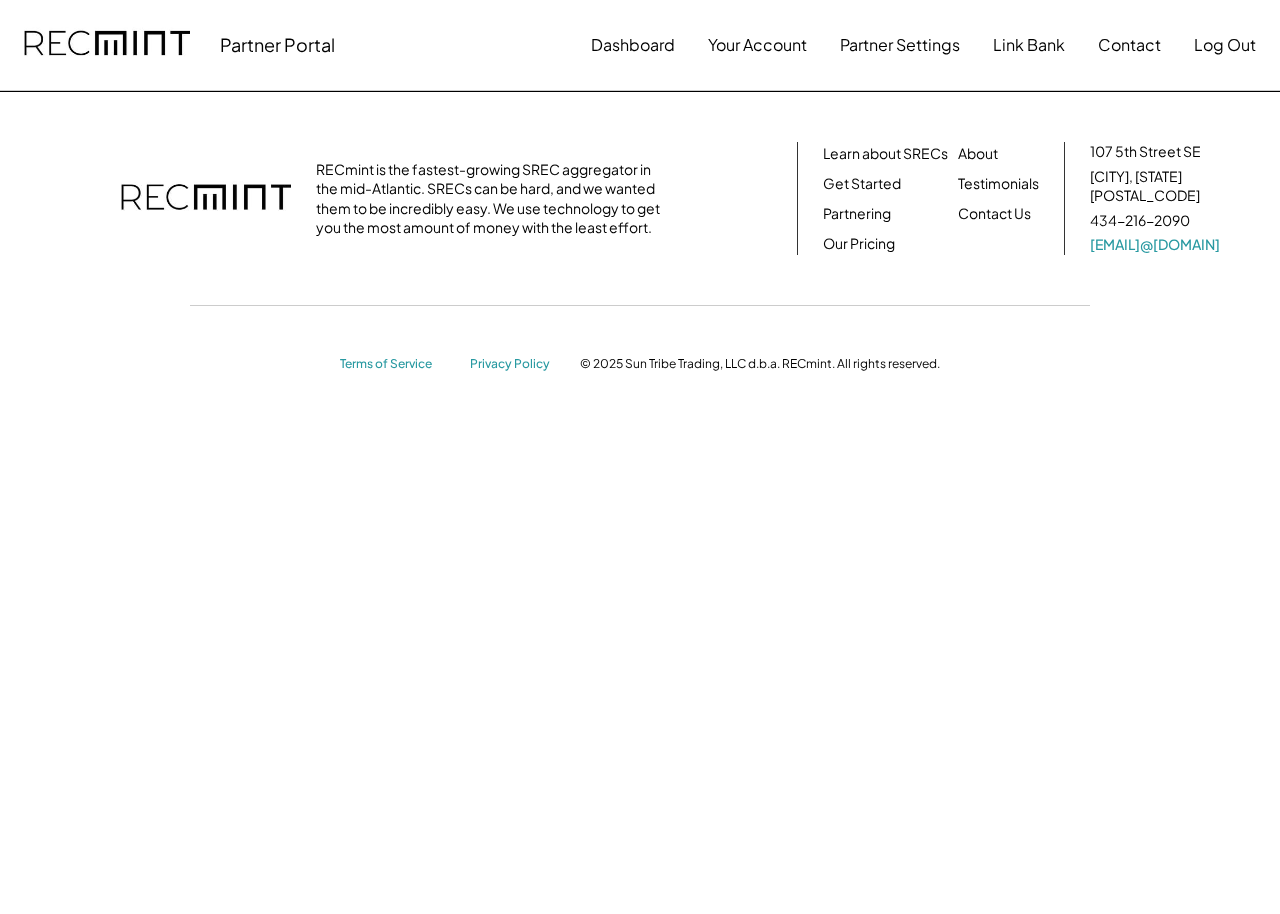 scroll, scrollTop: 0, scrollLeft: 0, axis: both 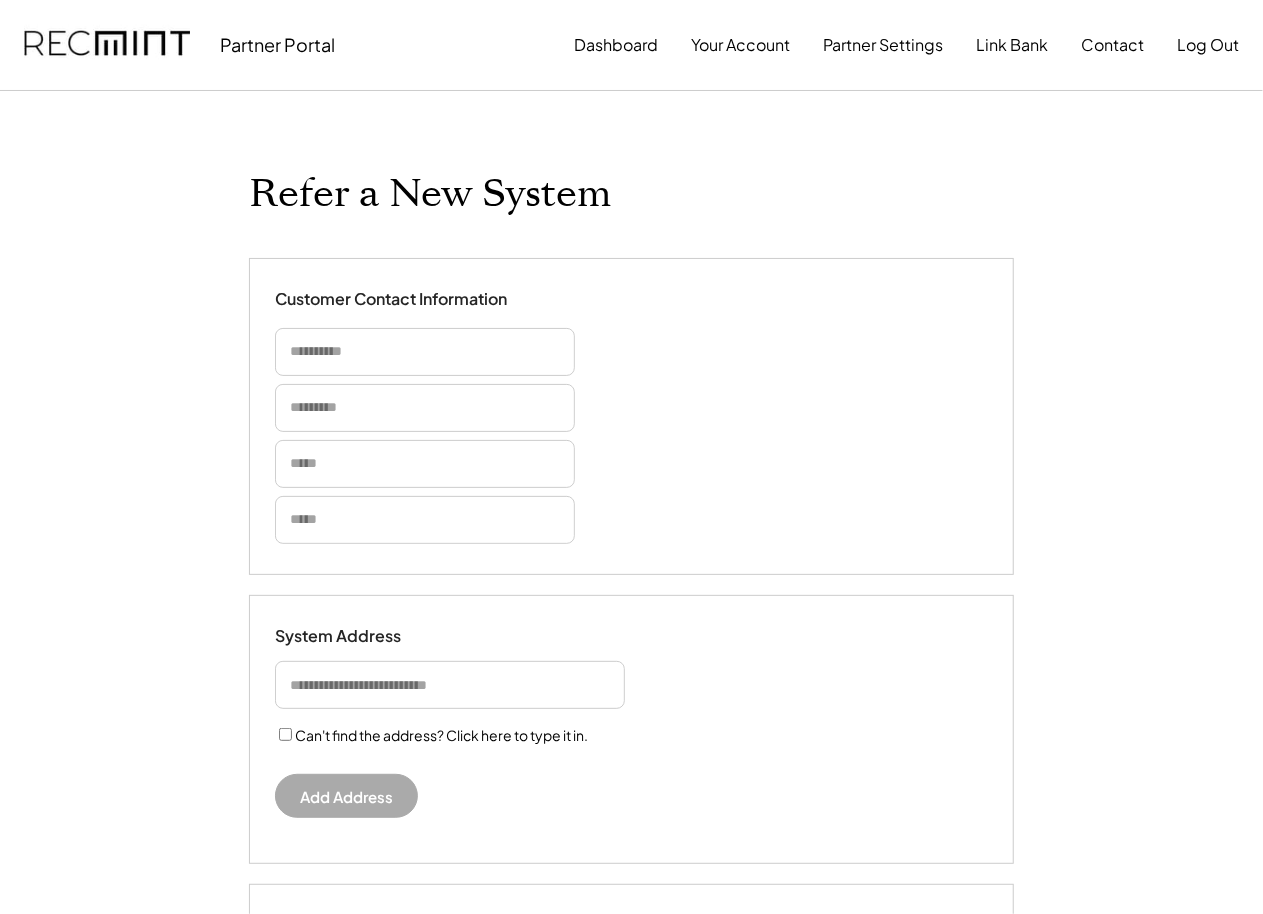 select on "**********" 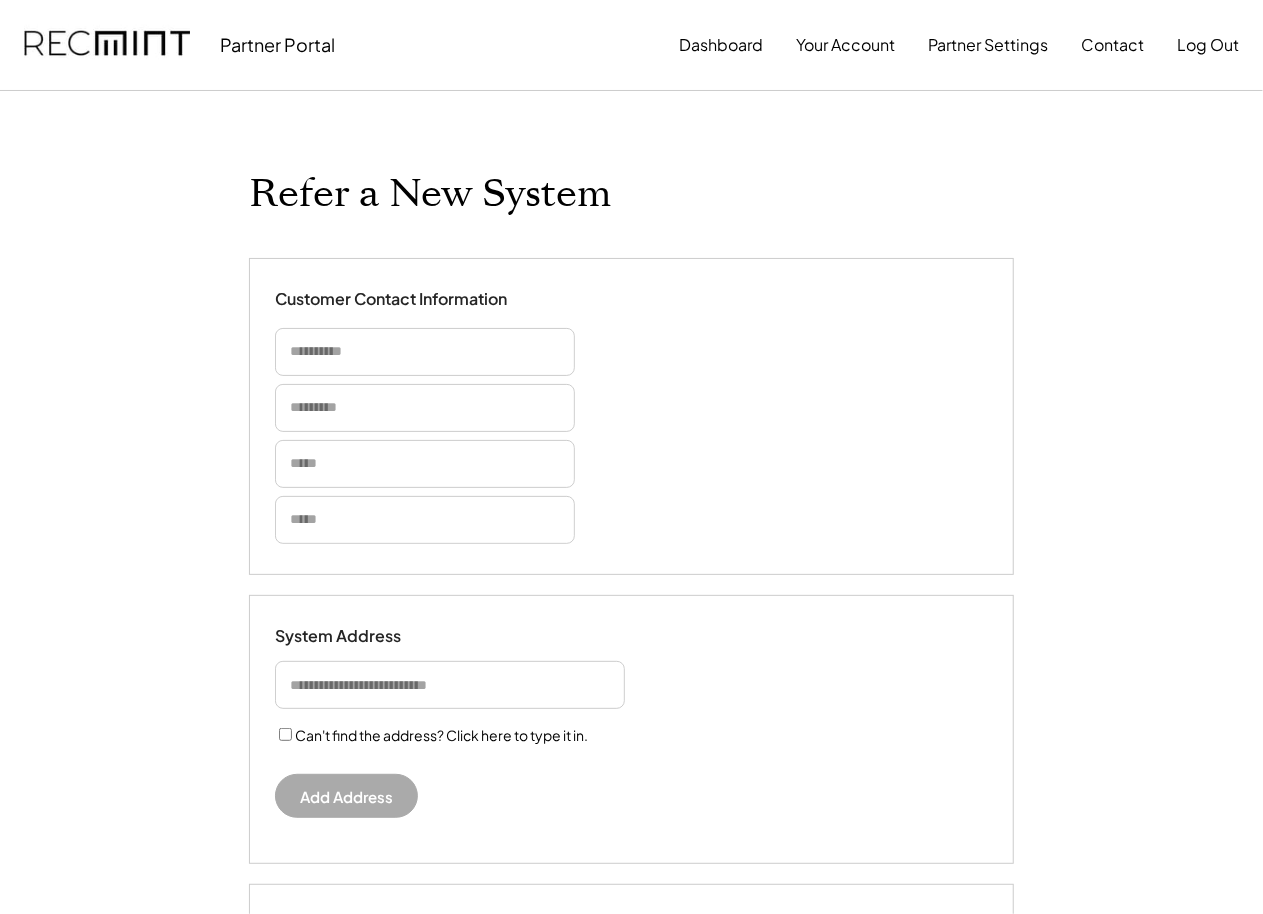 click at bounding box center (425, 352) 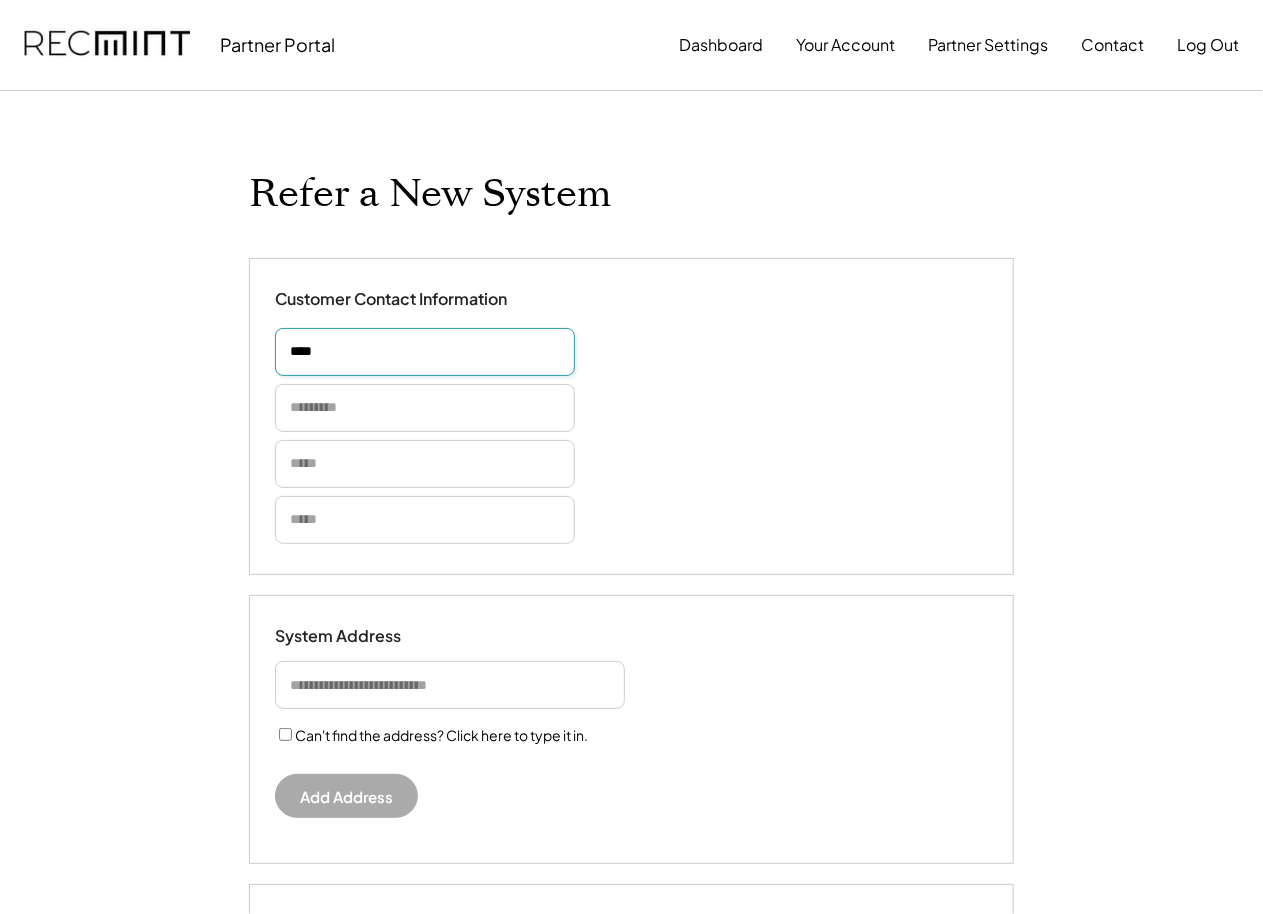 type on "****" 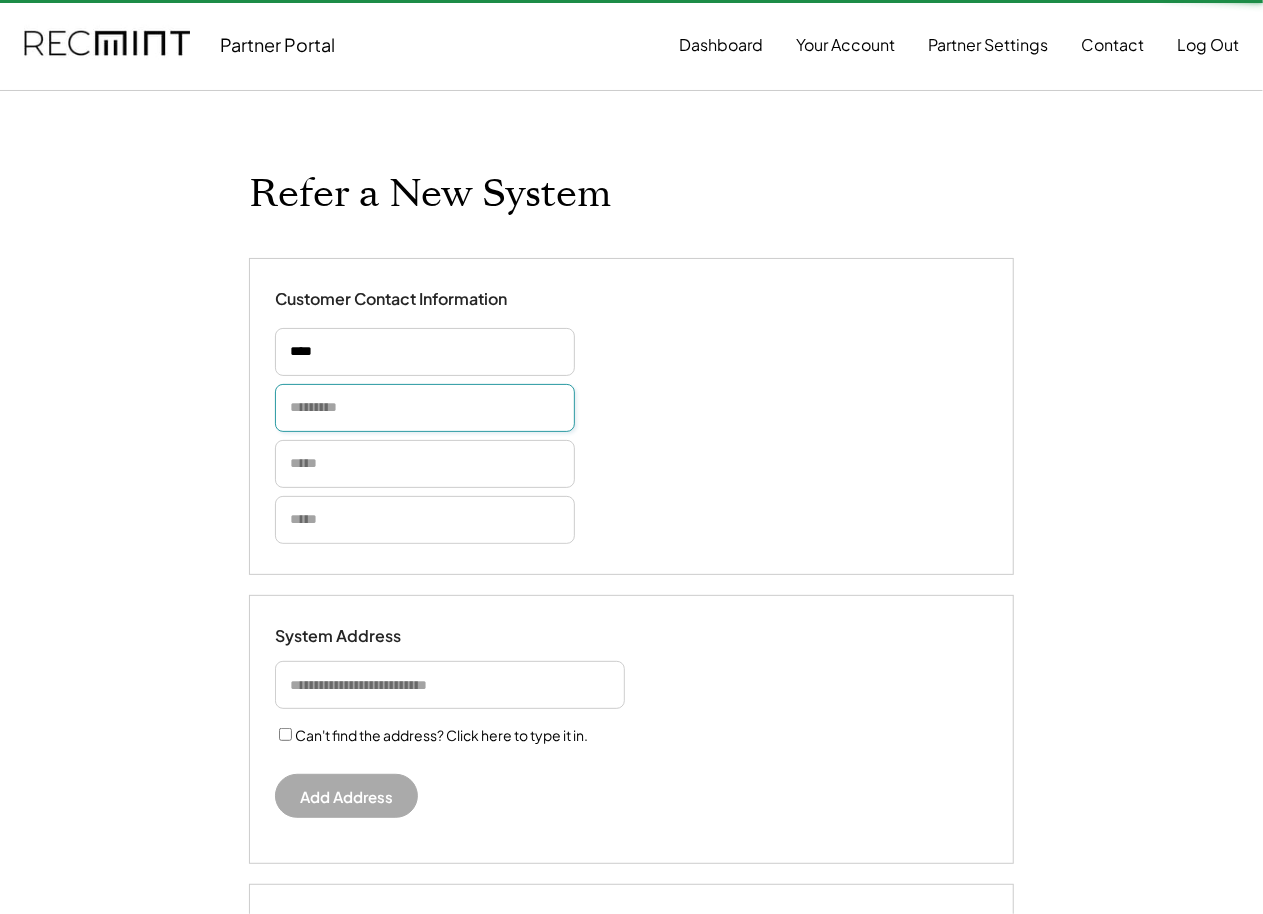 type 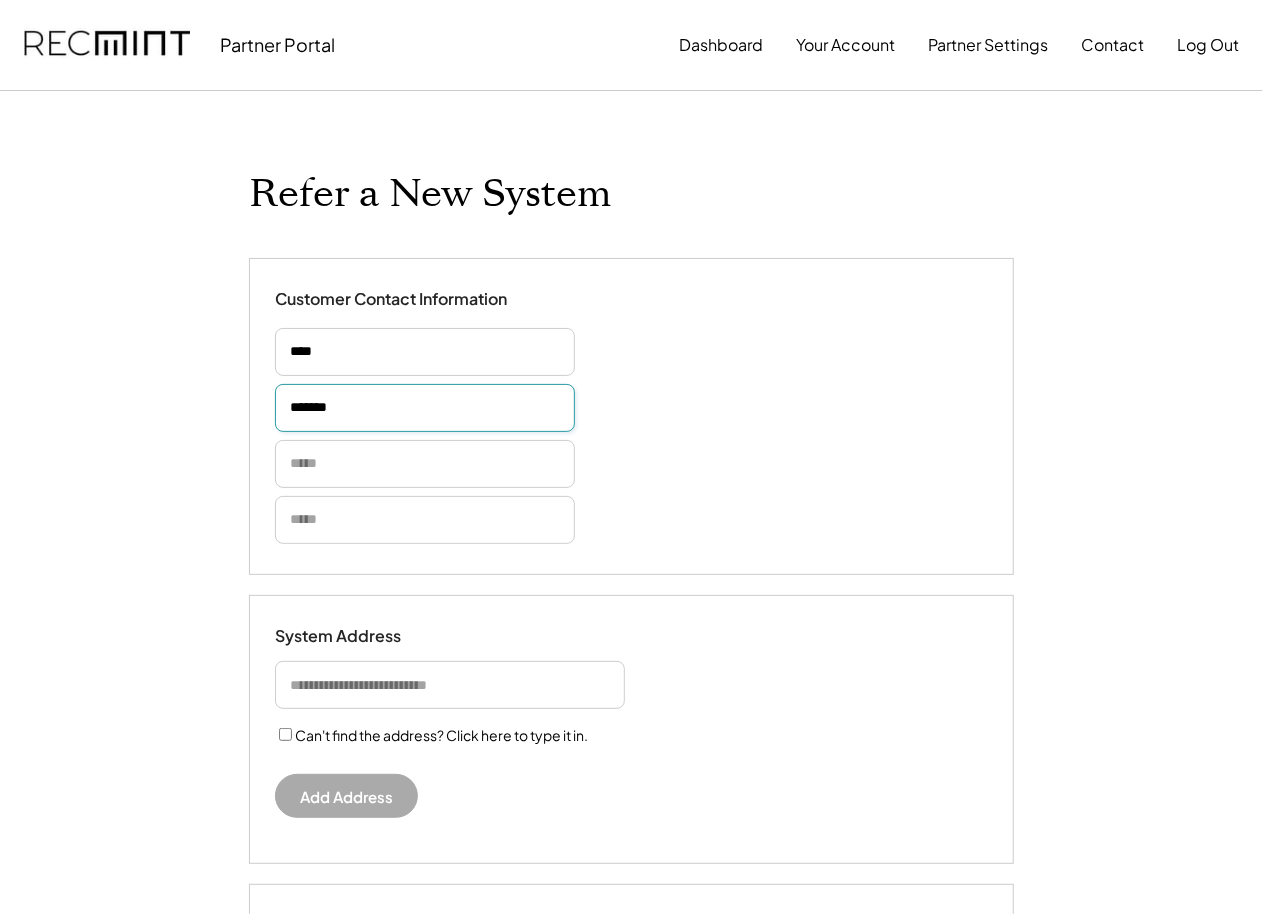 type on "*******" 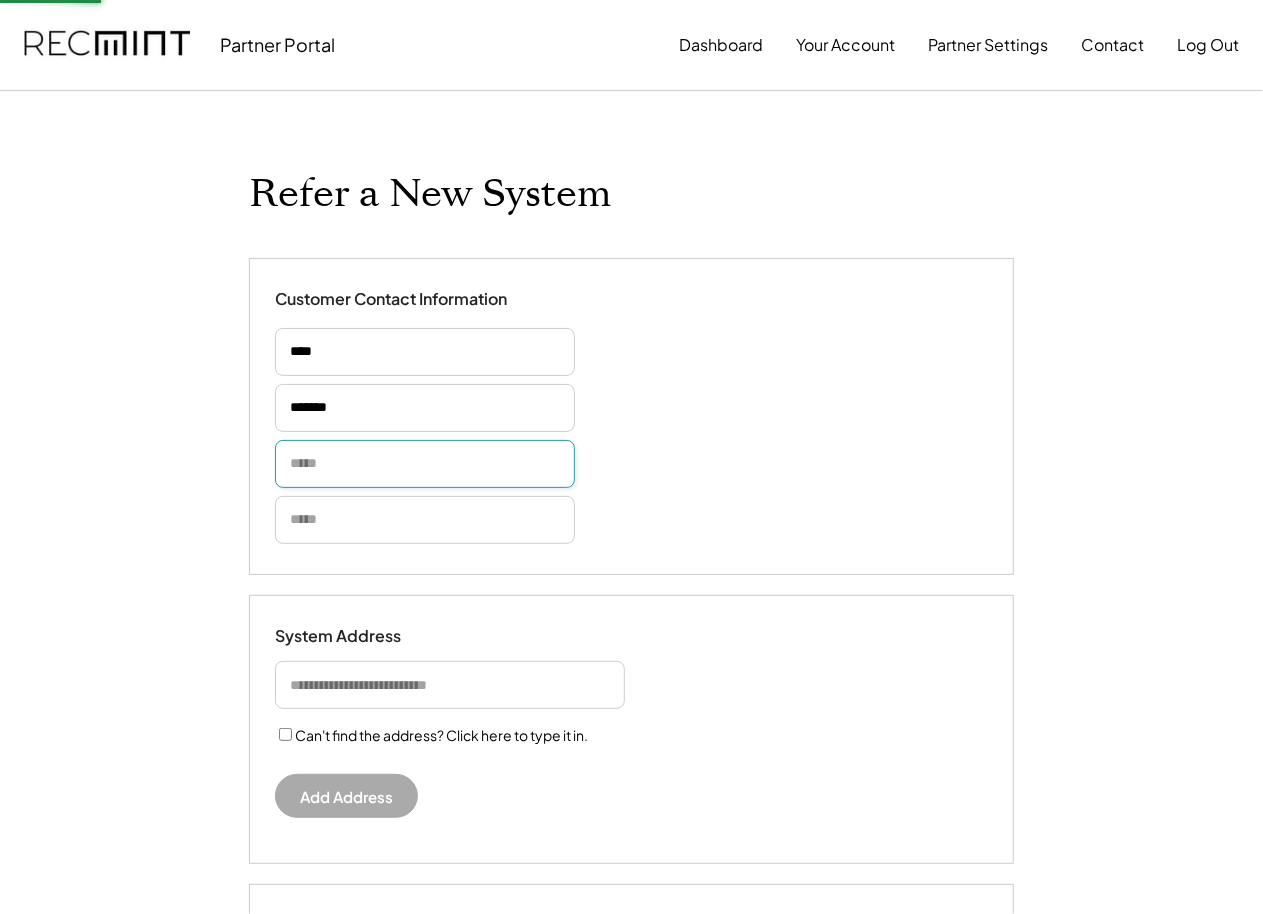 type 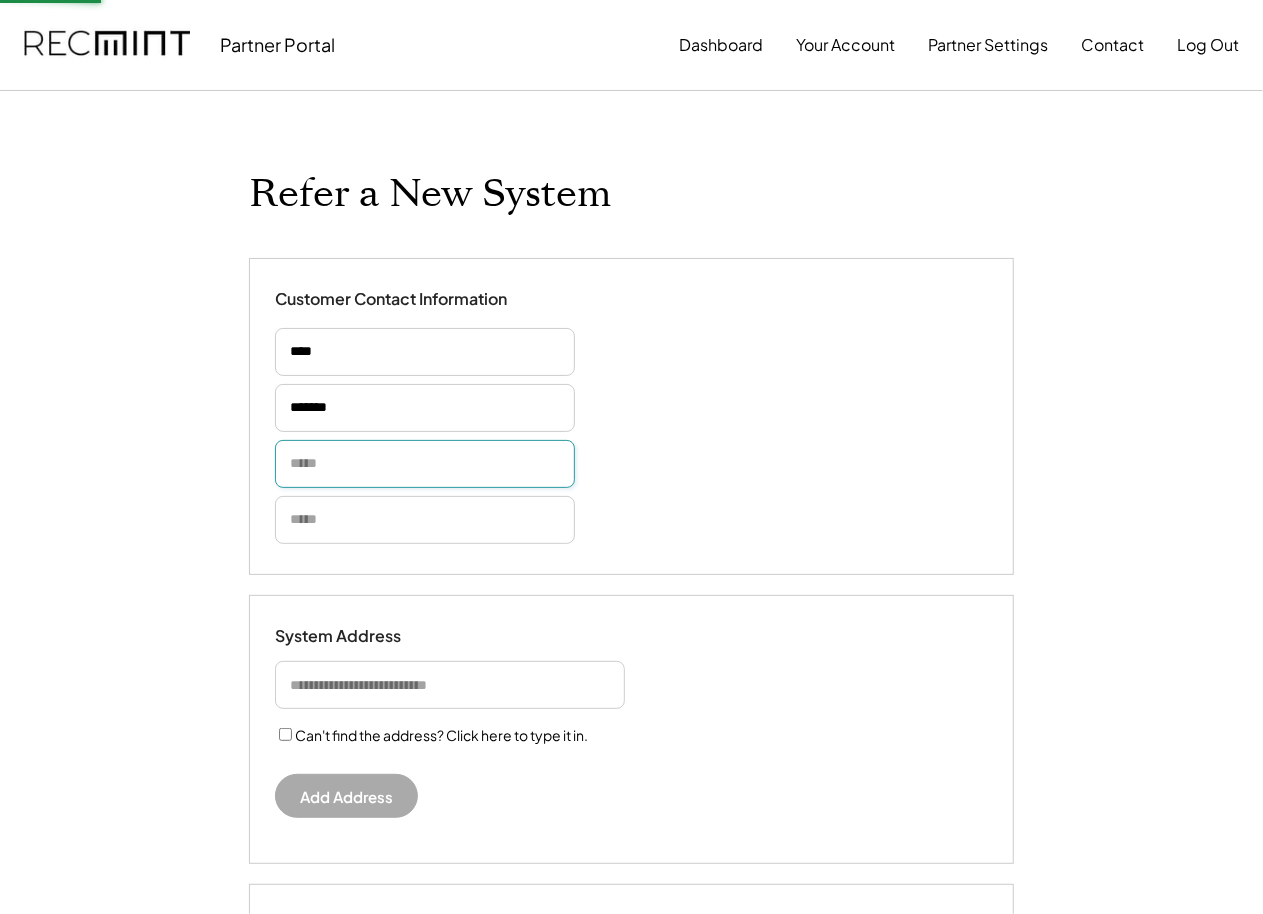 type 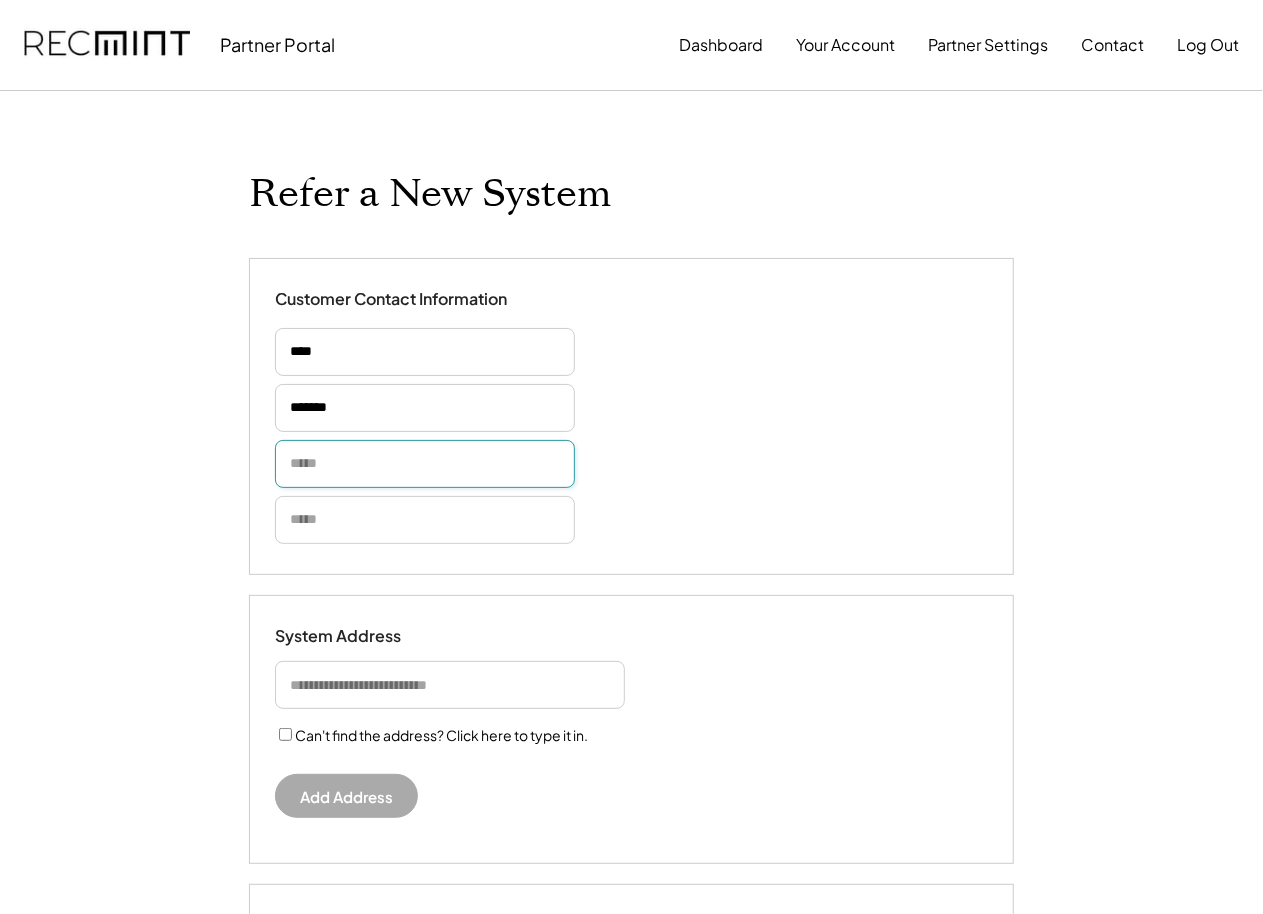 click at bounding box center (425, 464) 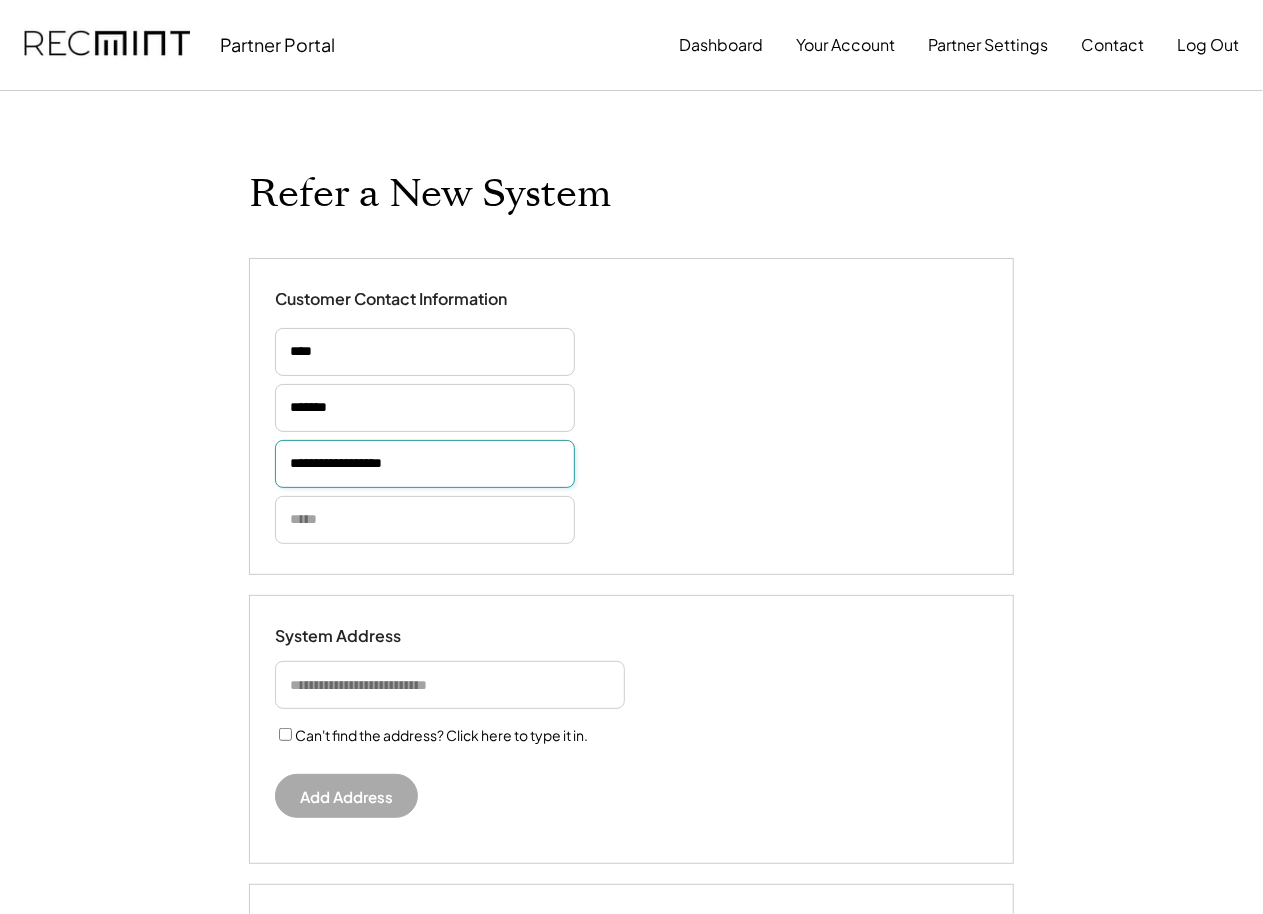 type on "**********" 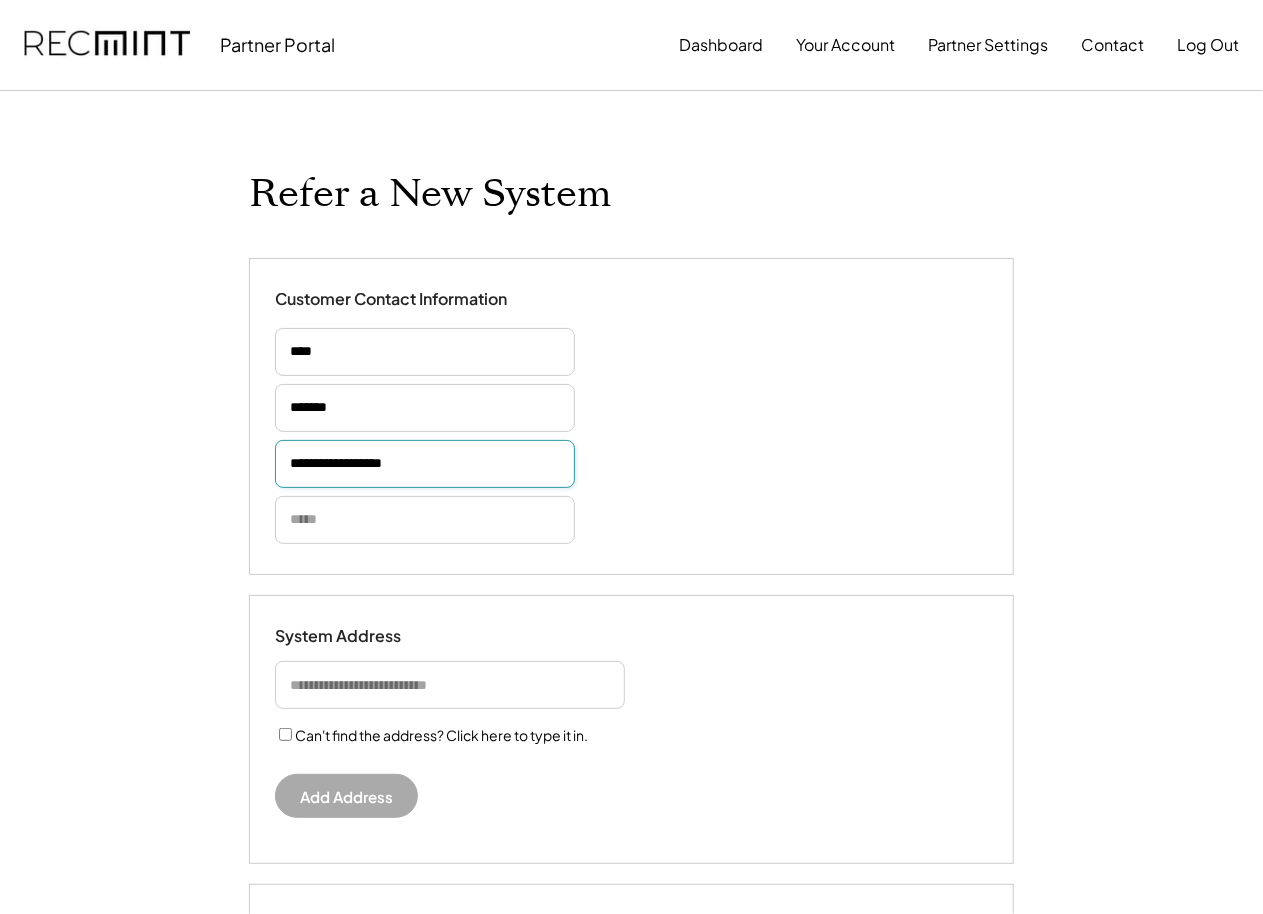 type 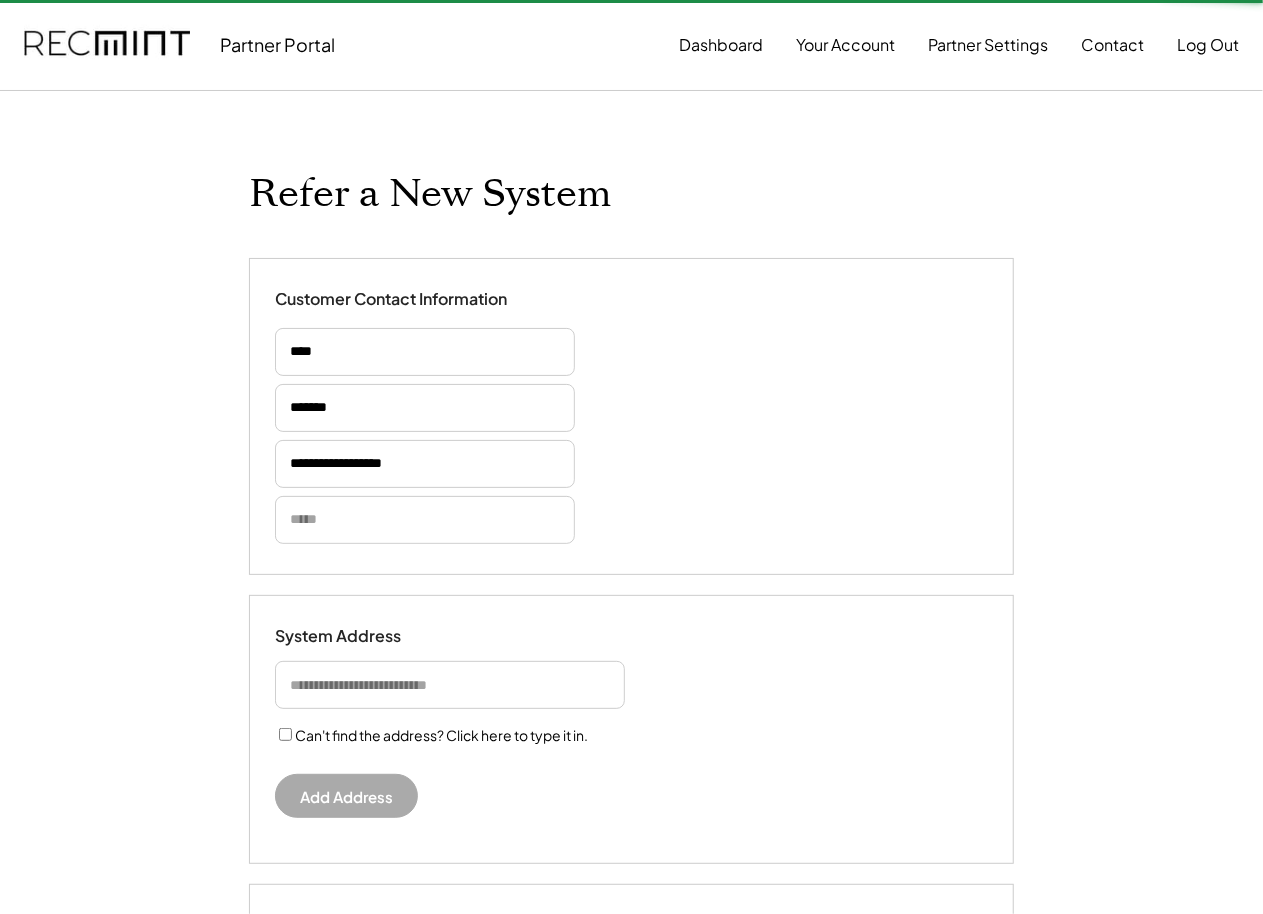type 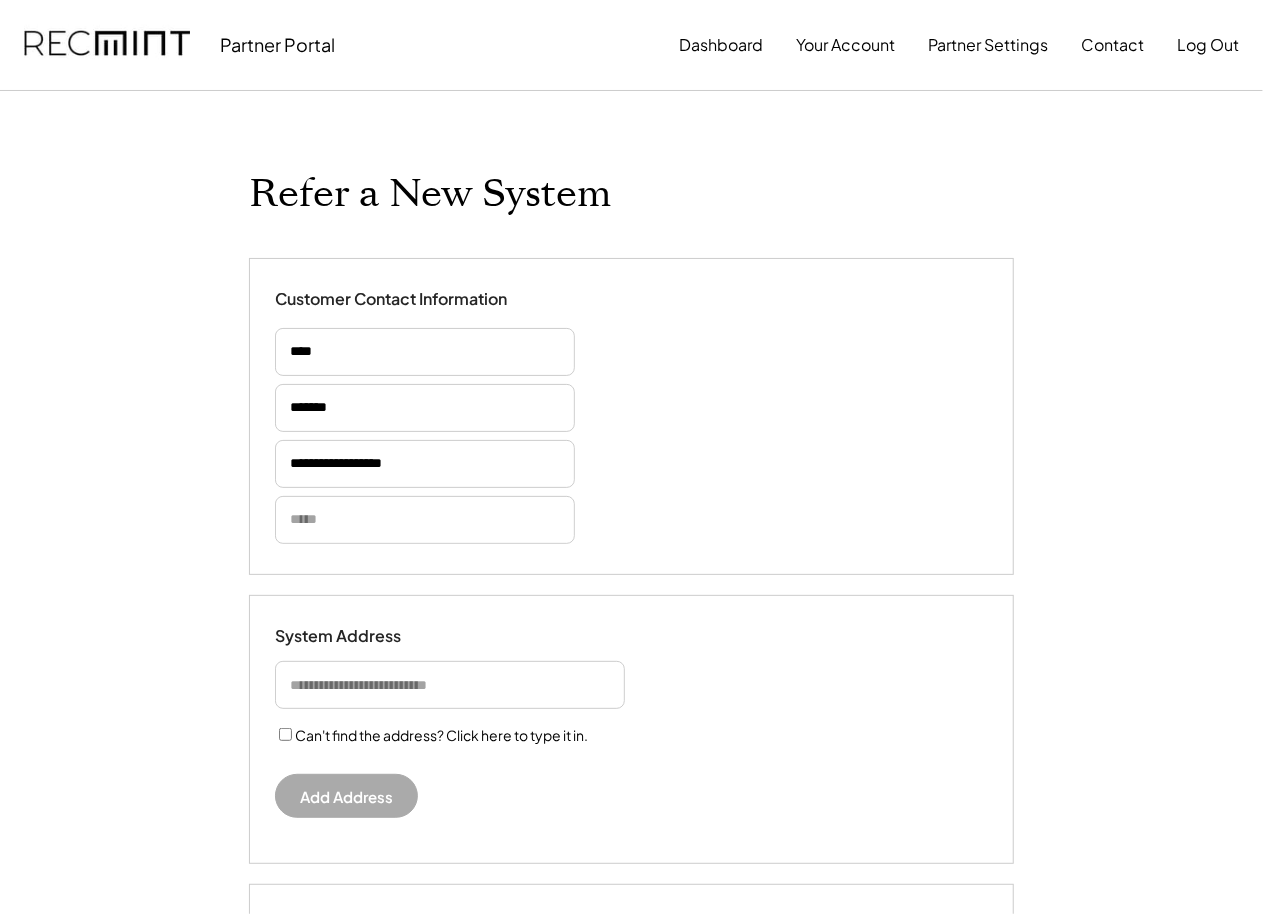 click at bounding box center (425, 520) 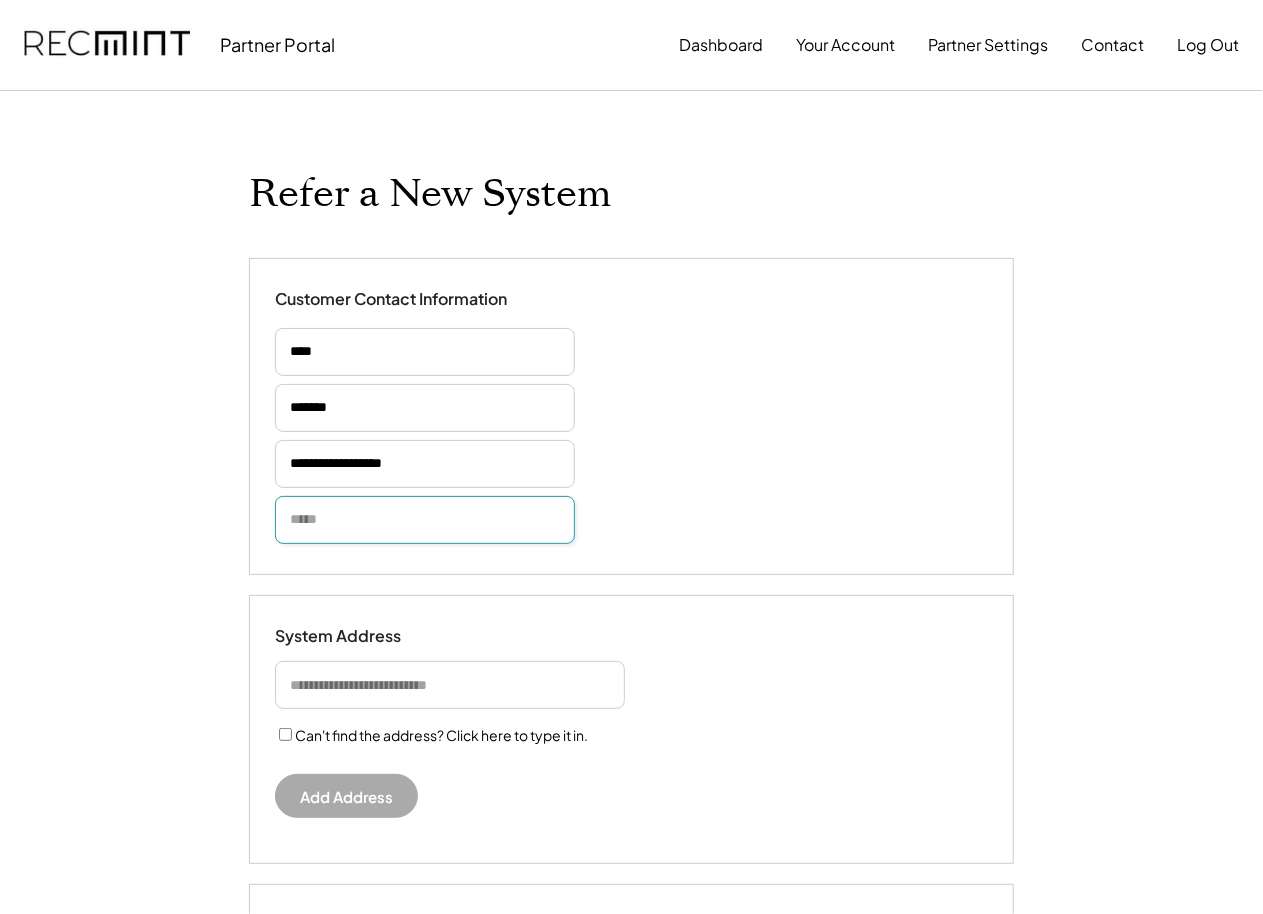 paste on "**********" 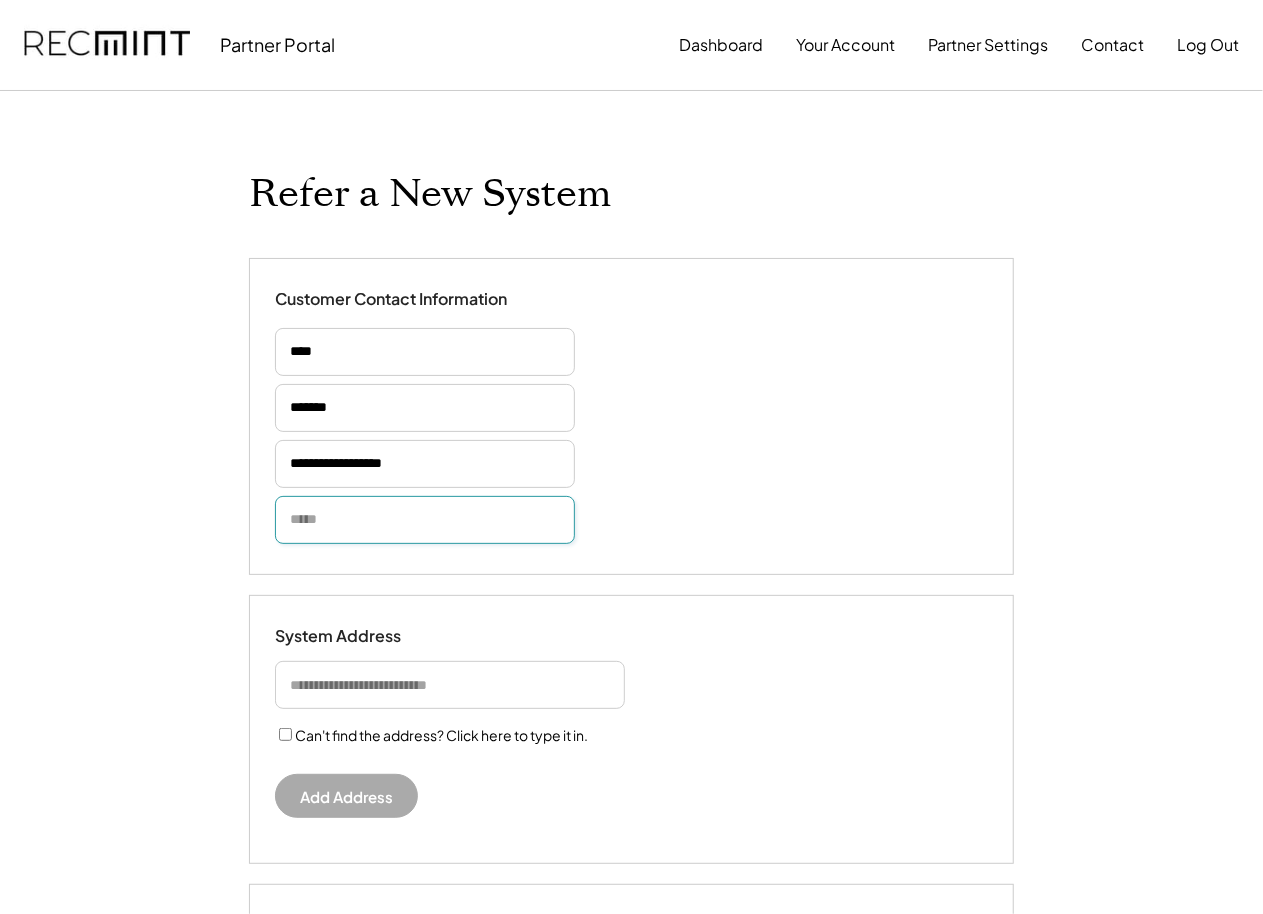 type on "**********" 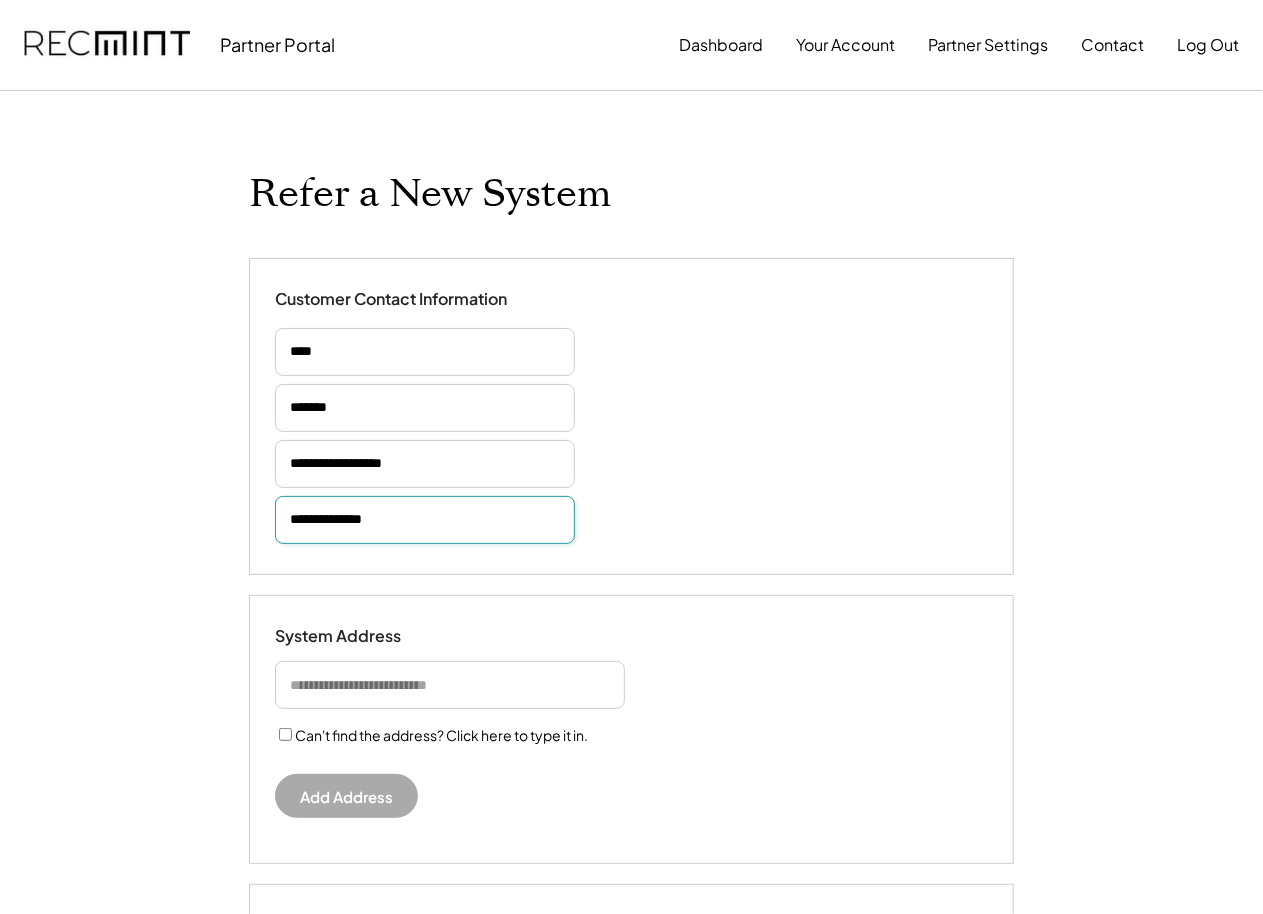 type 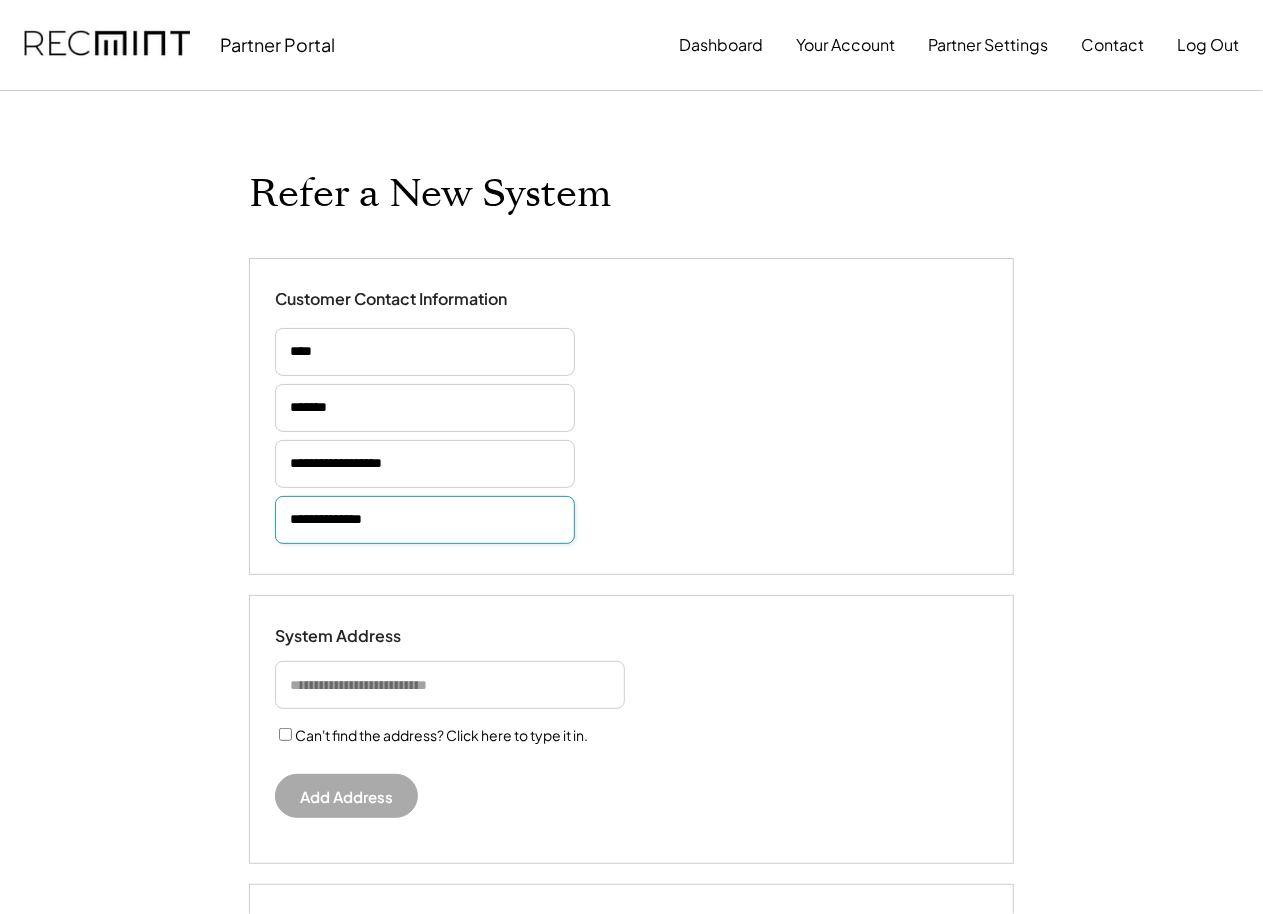 type 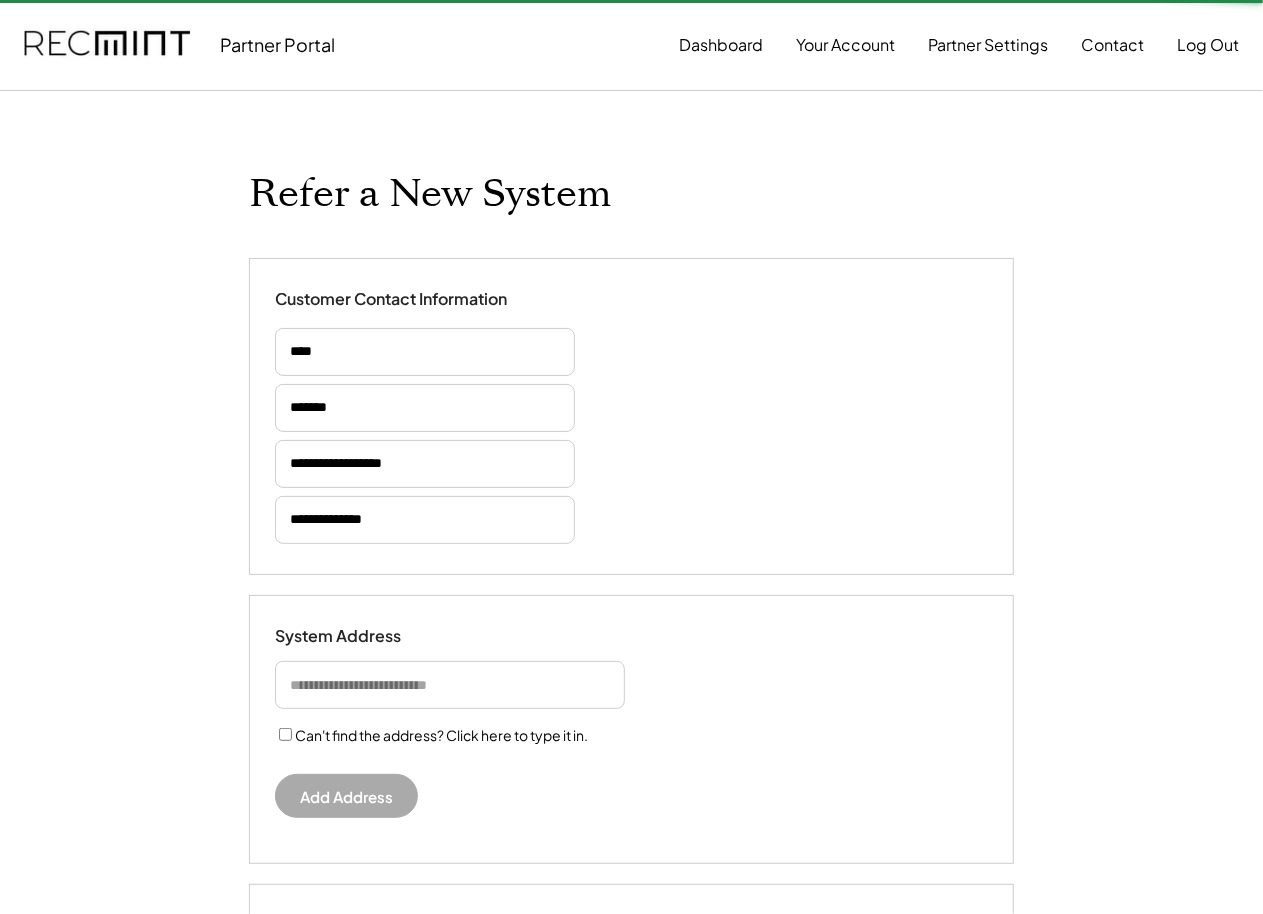 type 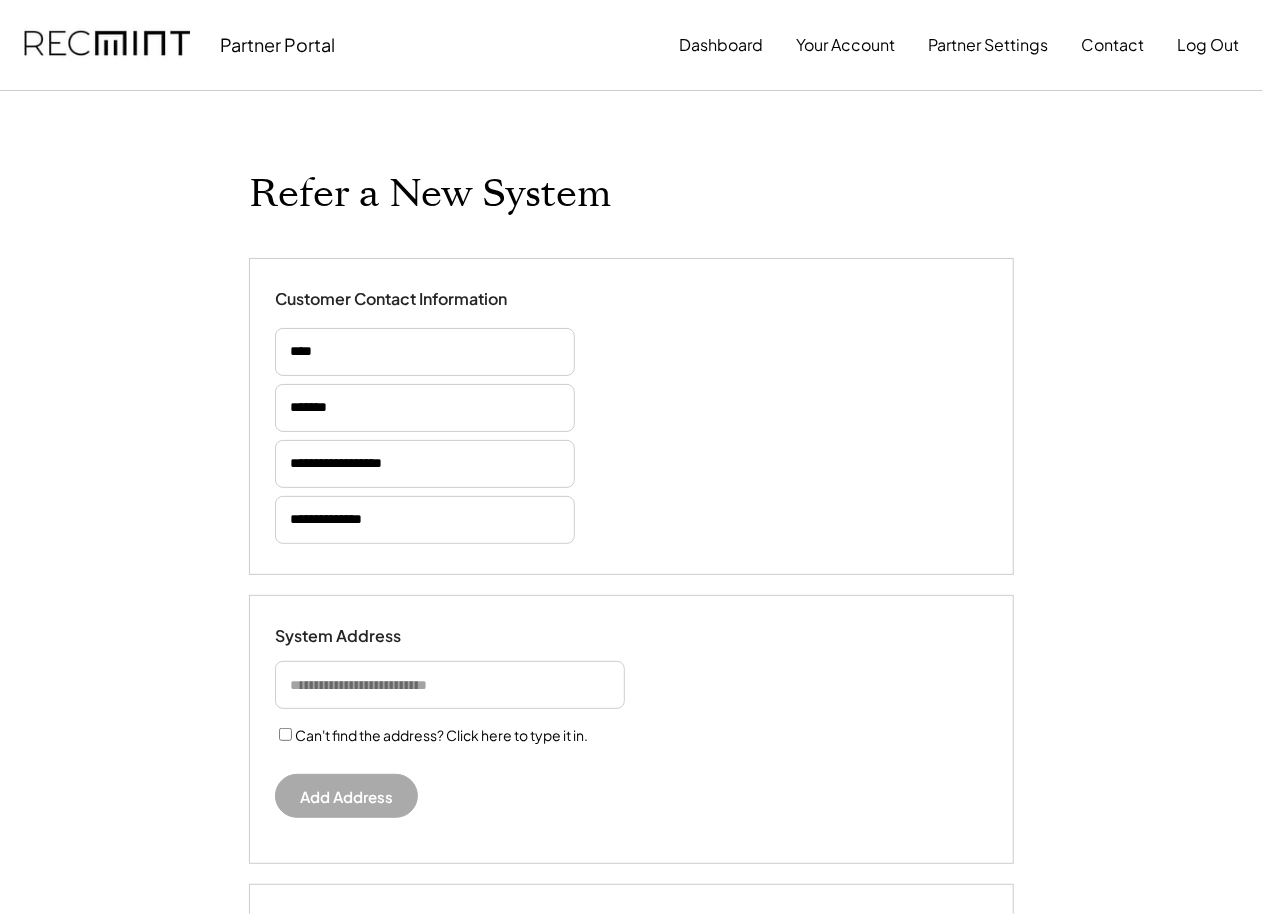 click on "Can't find the address? Click here to type it in." at bounding box center (475, 705) 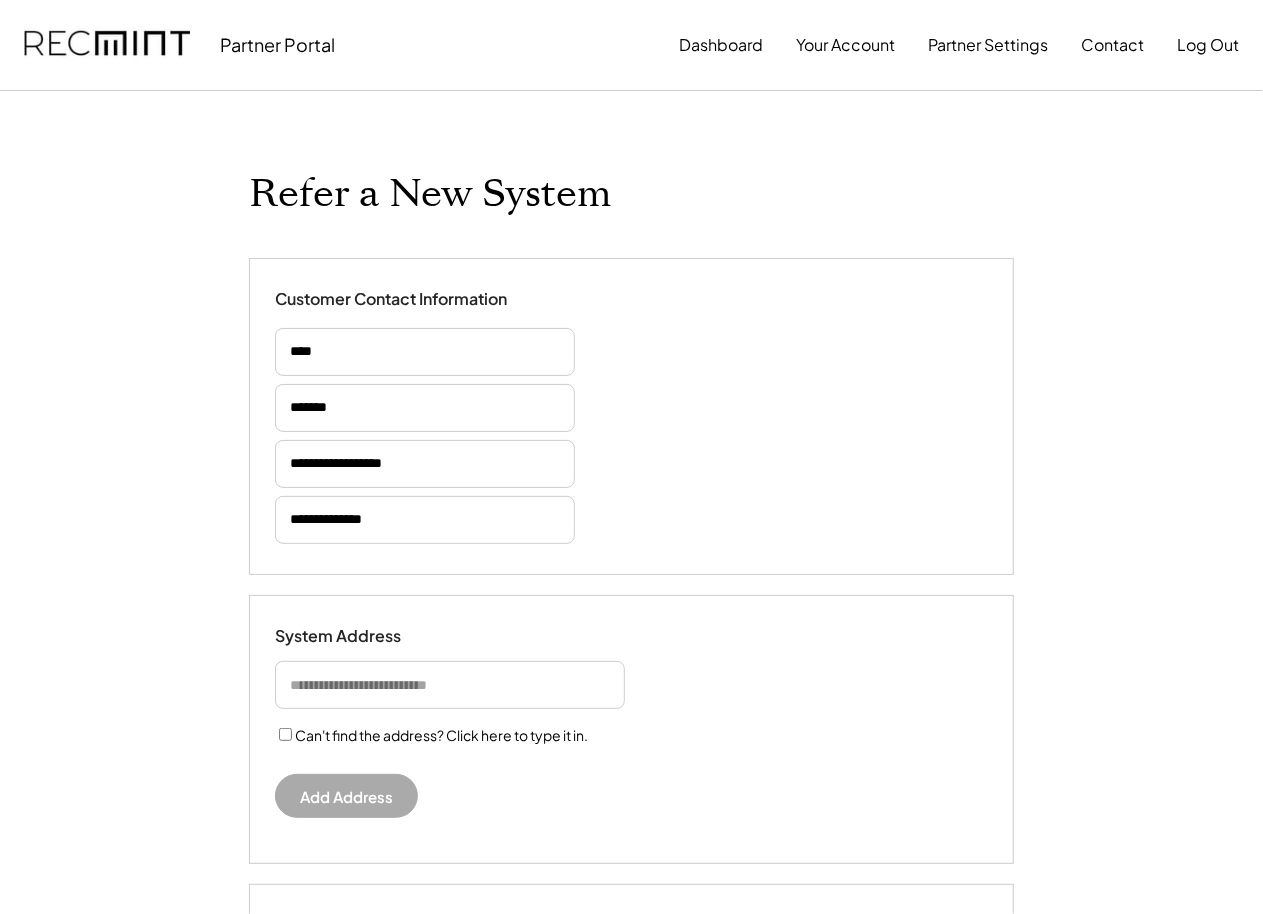 click at bounding box center (450, 685) 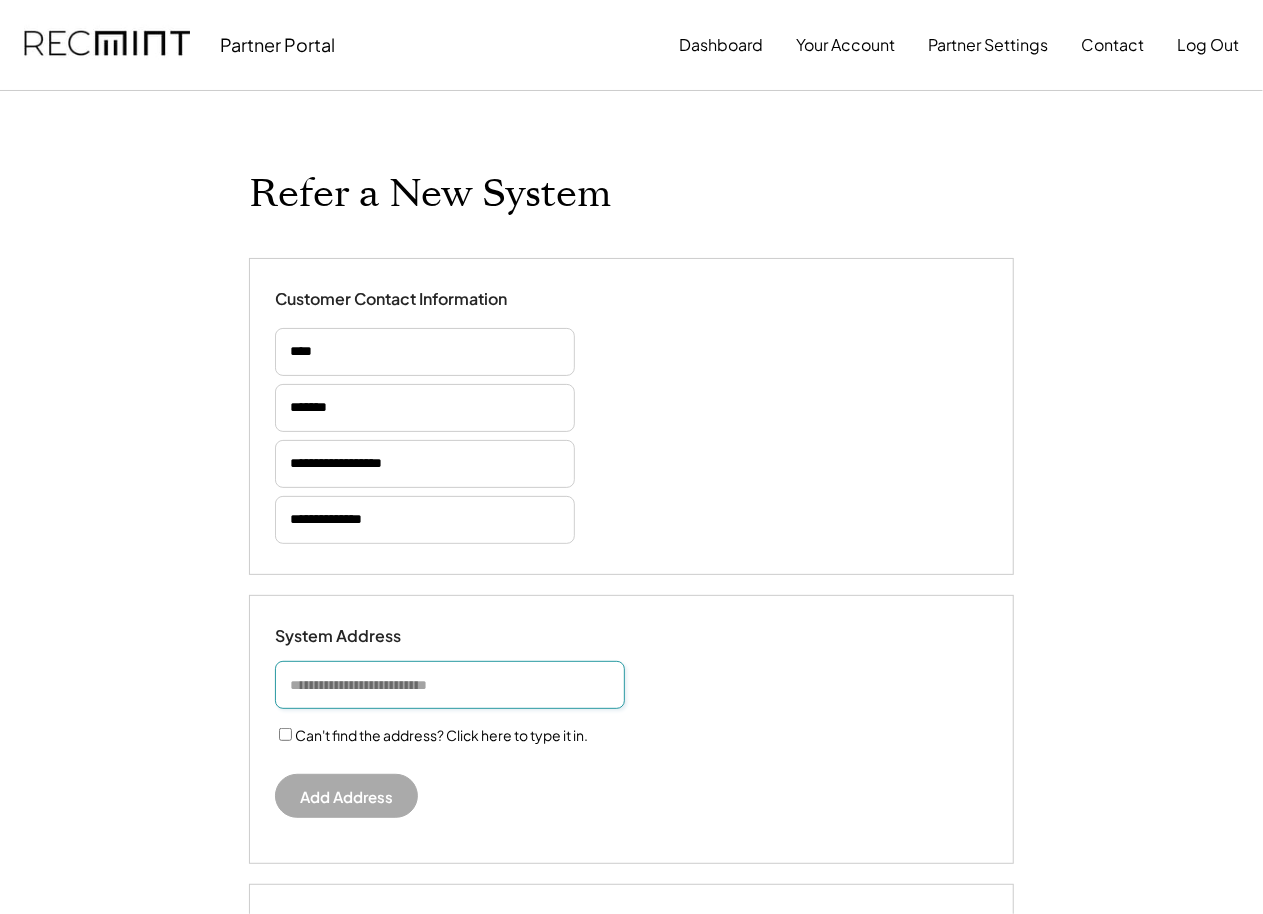 paste on "**********" 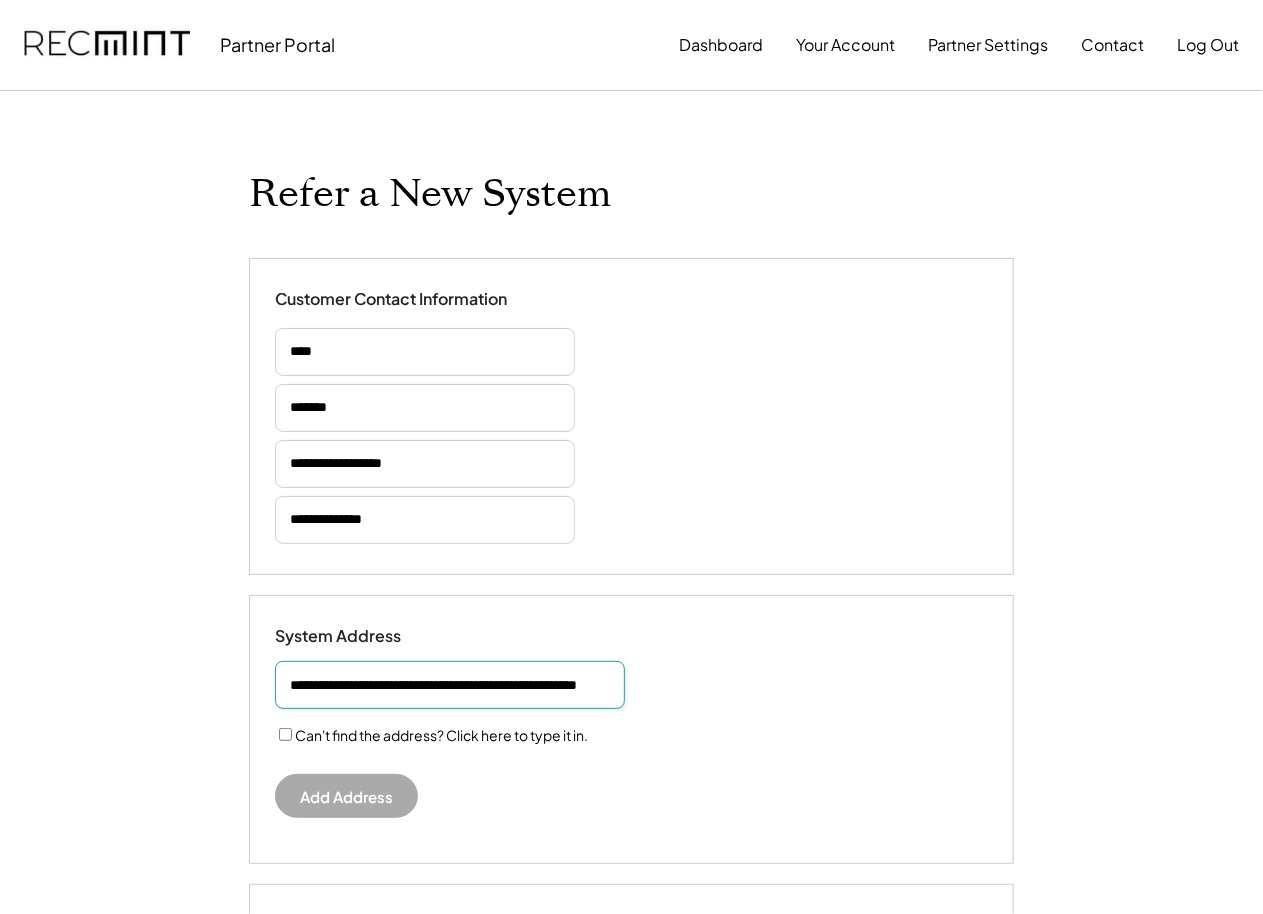 scroll, scrollTop: 0, scrollLeft: 70, axis: horizontal 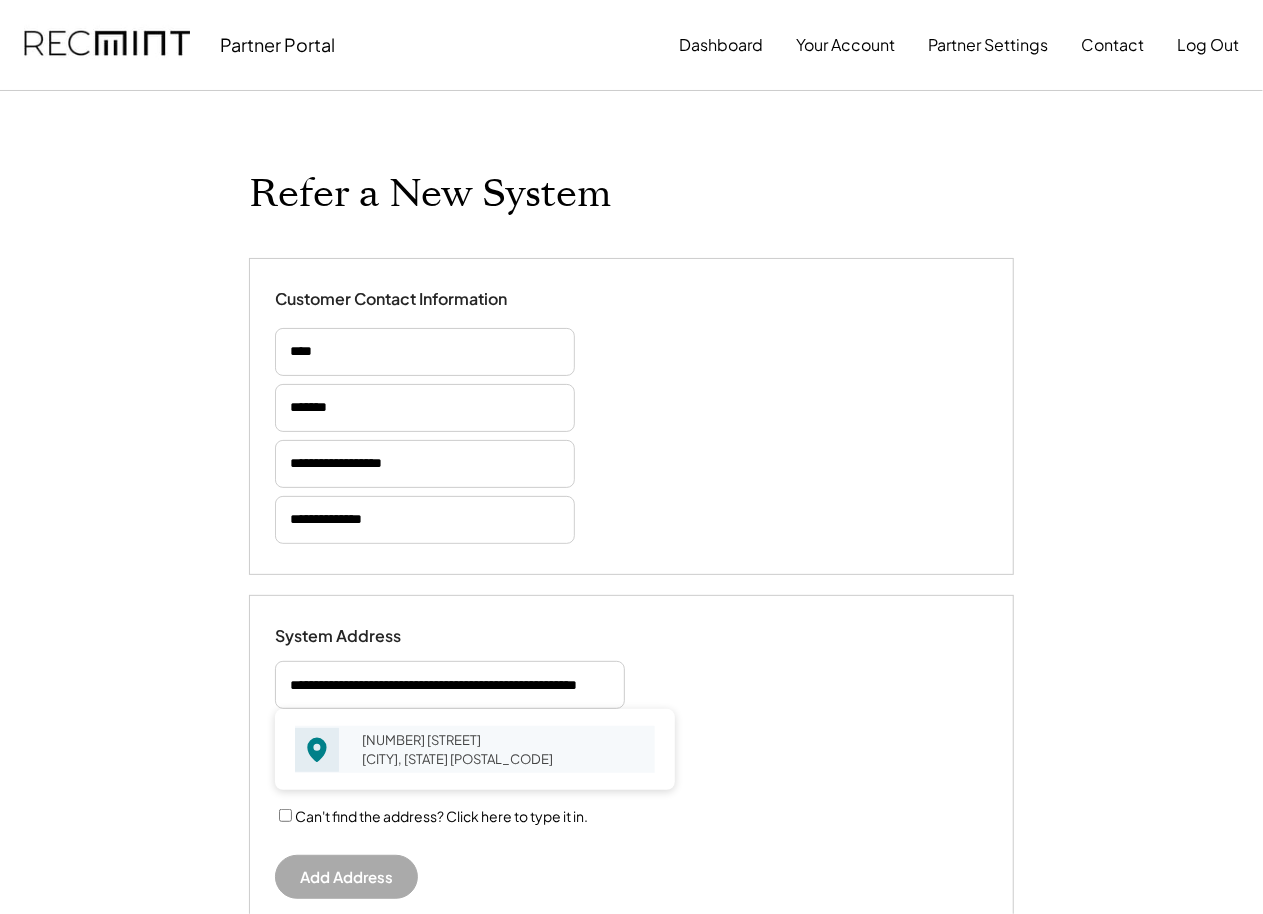 click on "6251 Langston Blvd
Arlington, VA 22205" at bounding box center [502, 749] 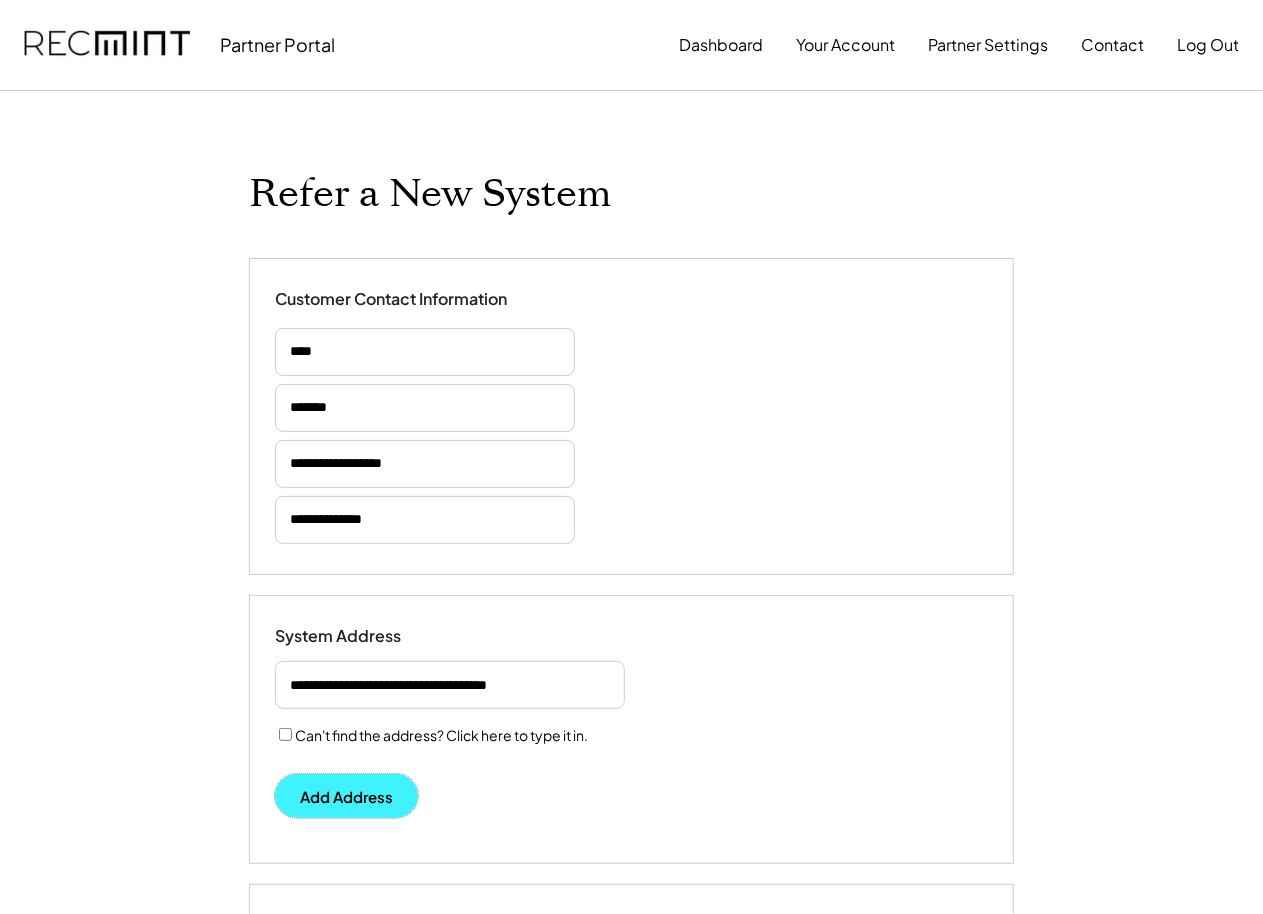 click on "Add Address" at bounding box center [346, 796] 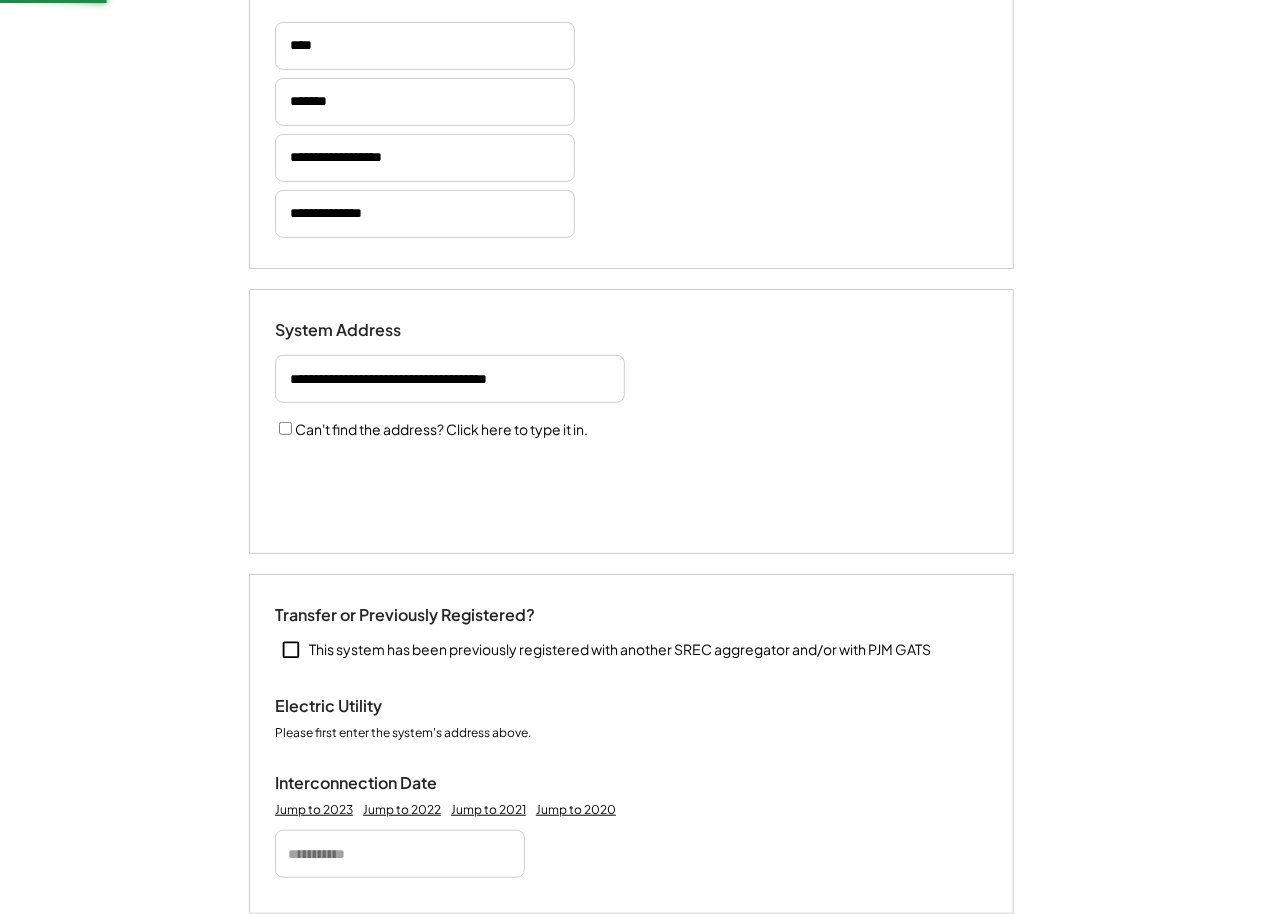 scroll, scrollTop: 456, scrollLeft: 0, axis: vertical 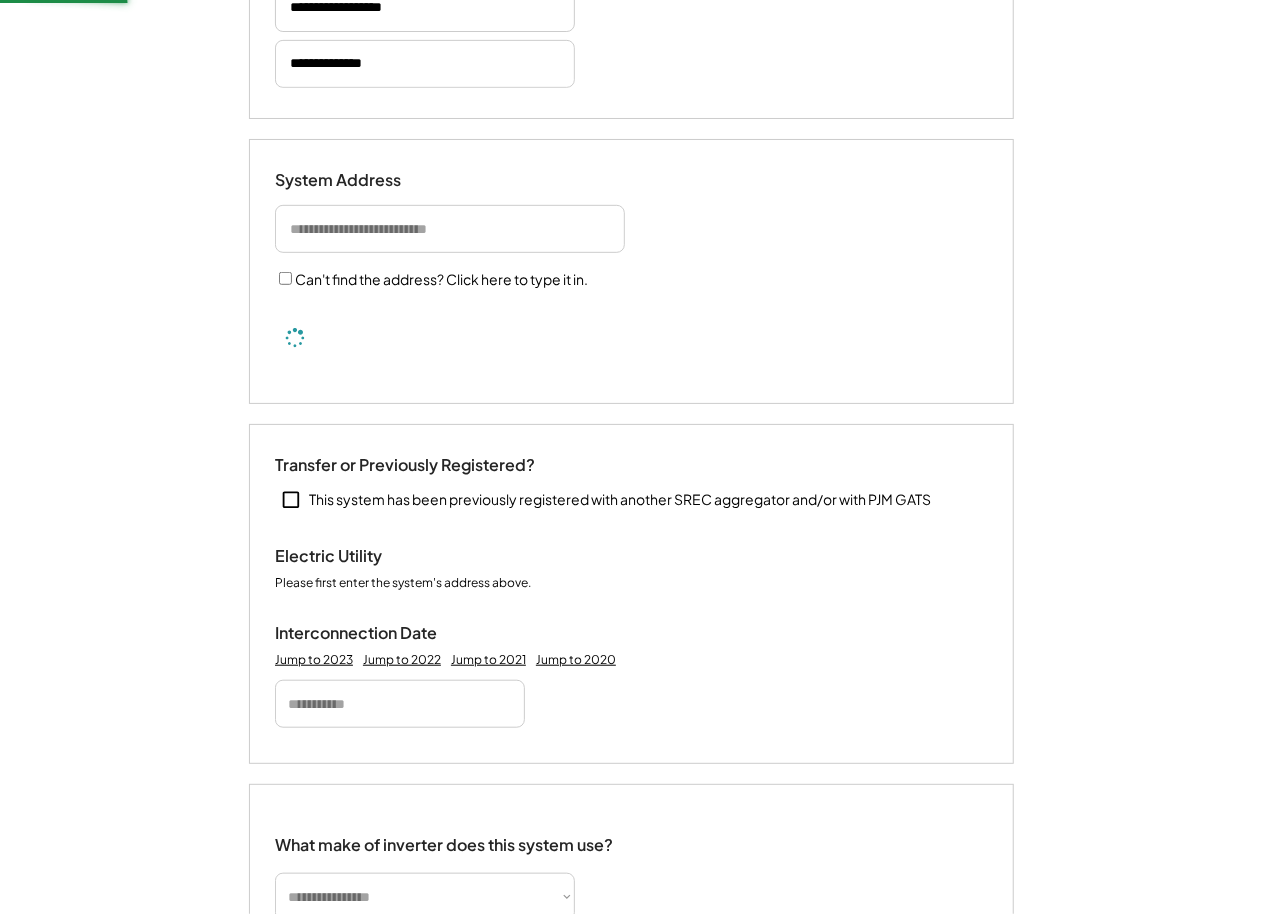 type 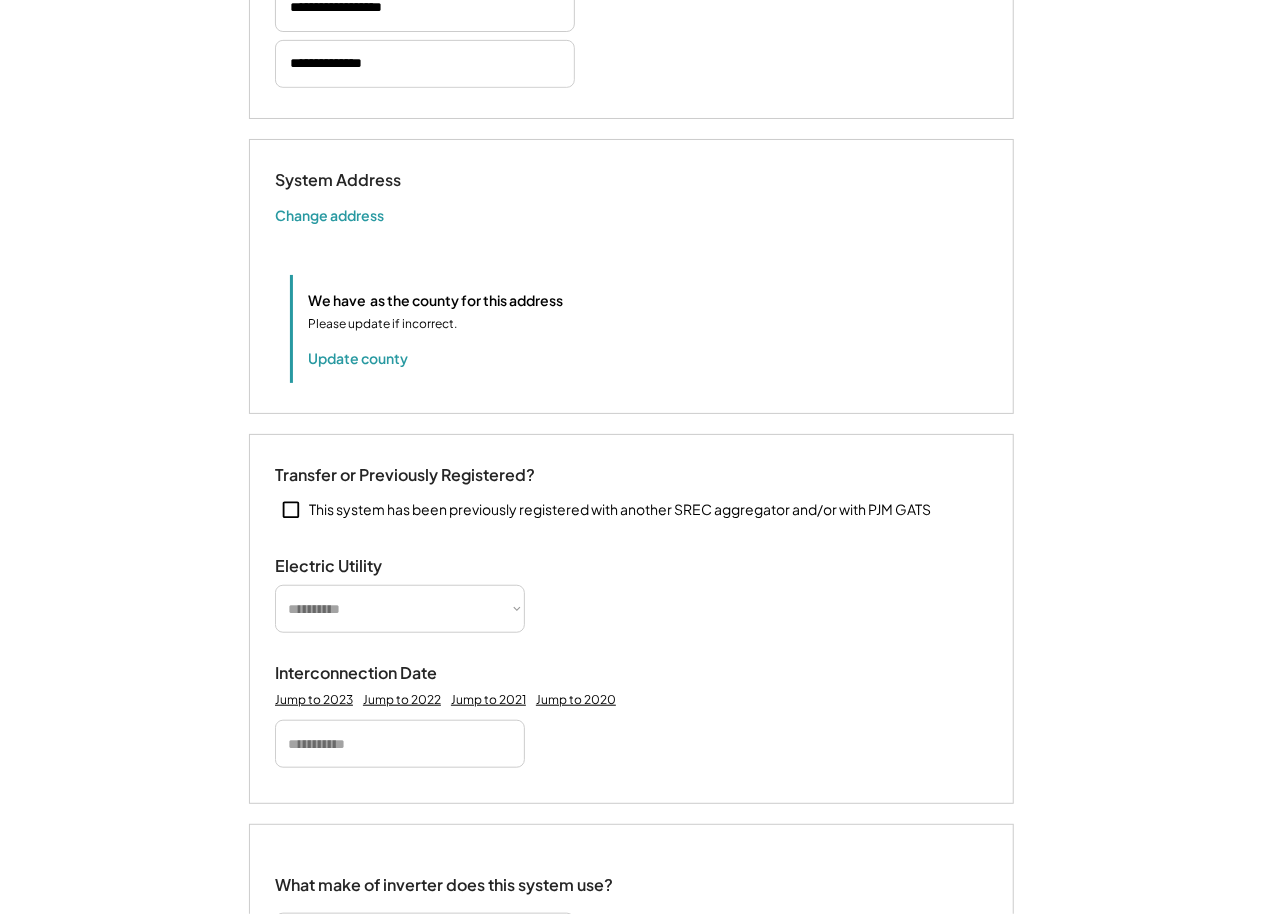 type 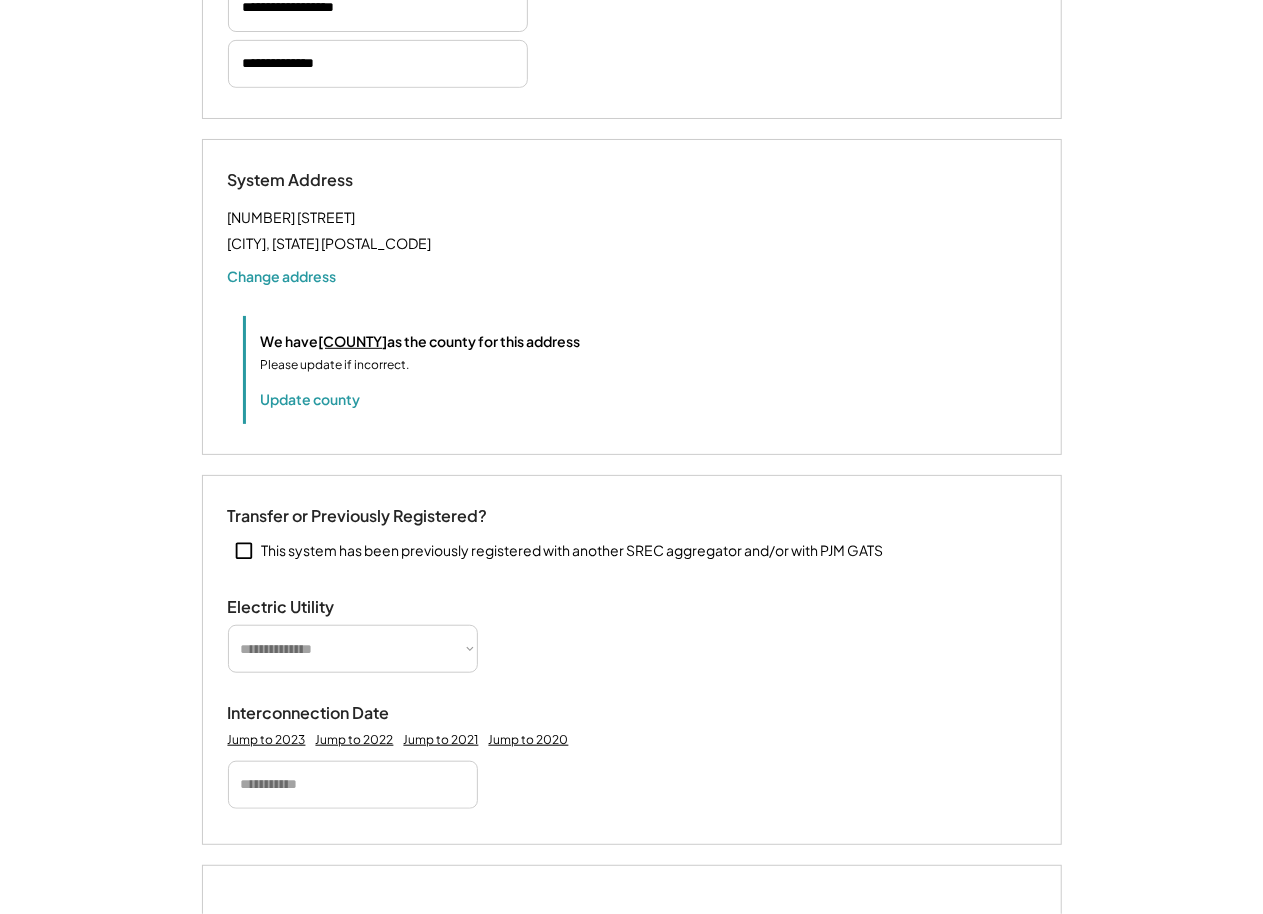drag, startPoint x: 318, startPoint y: 683, endPoint x: 327, endPoint y: 664, distance: 21.023796 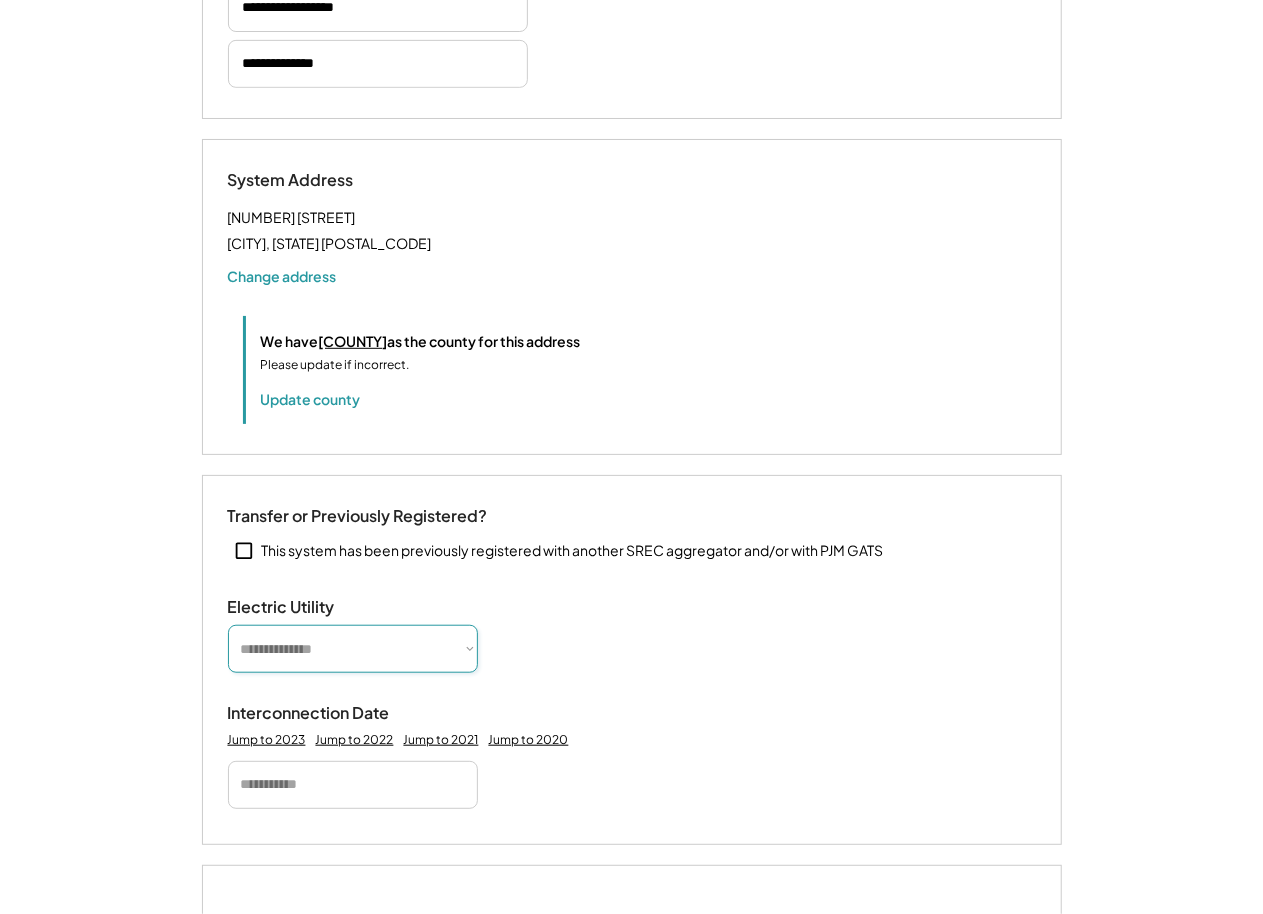 select on "**********" 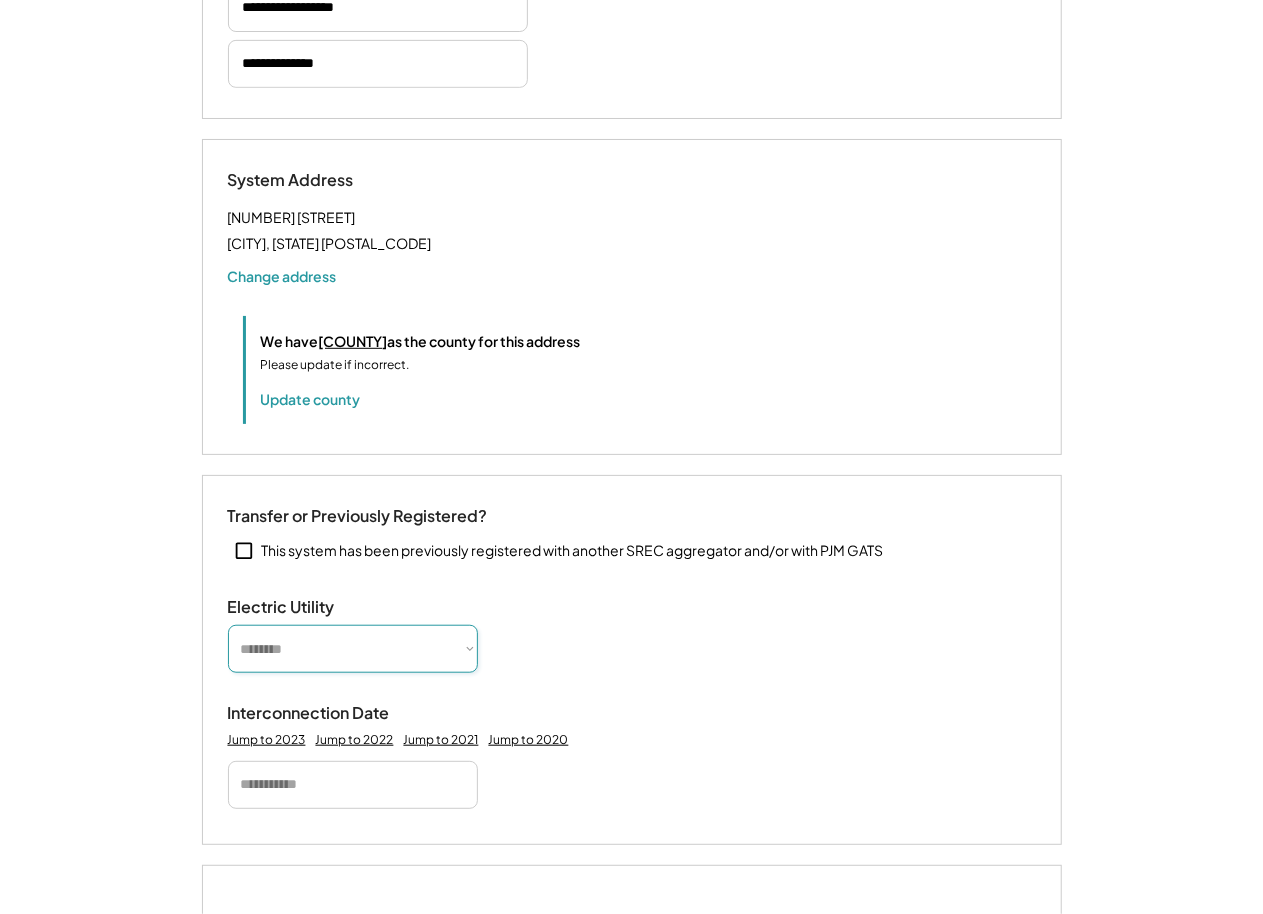 type 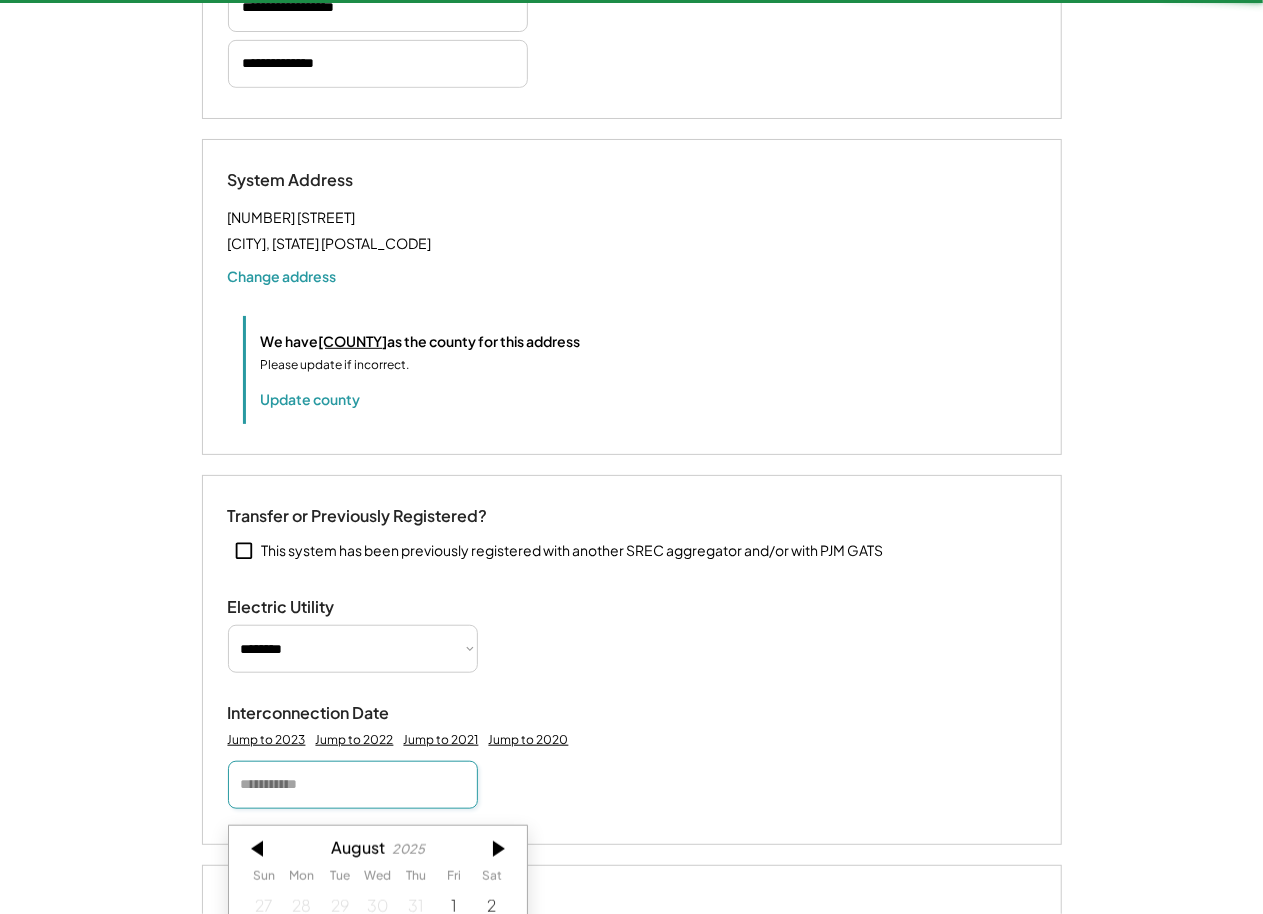 click at bounding box center [353, 785] 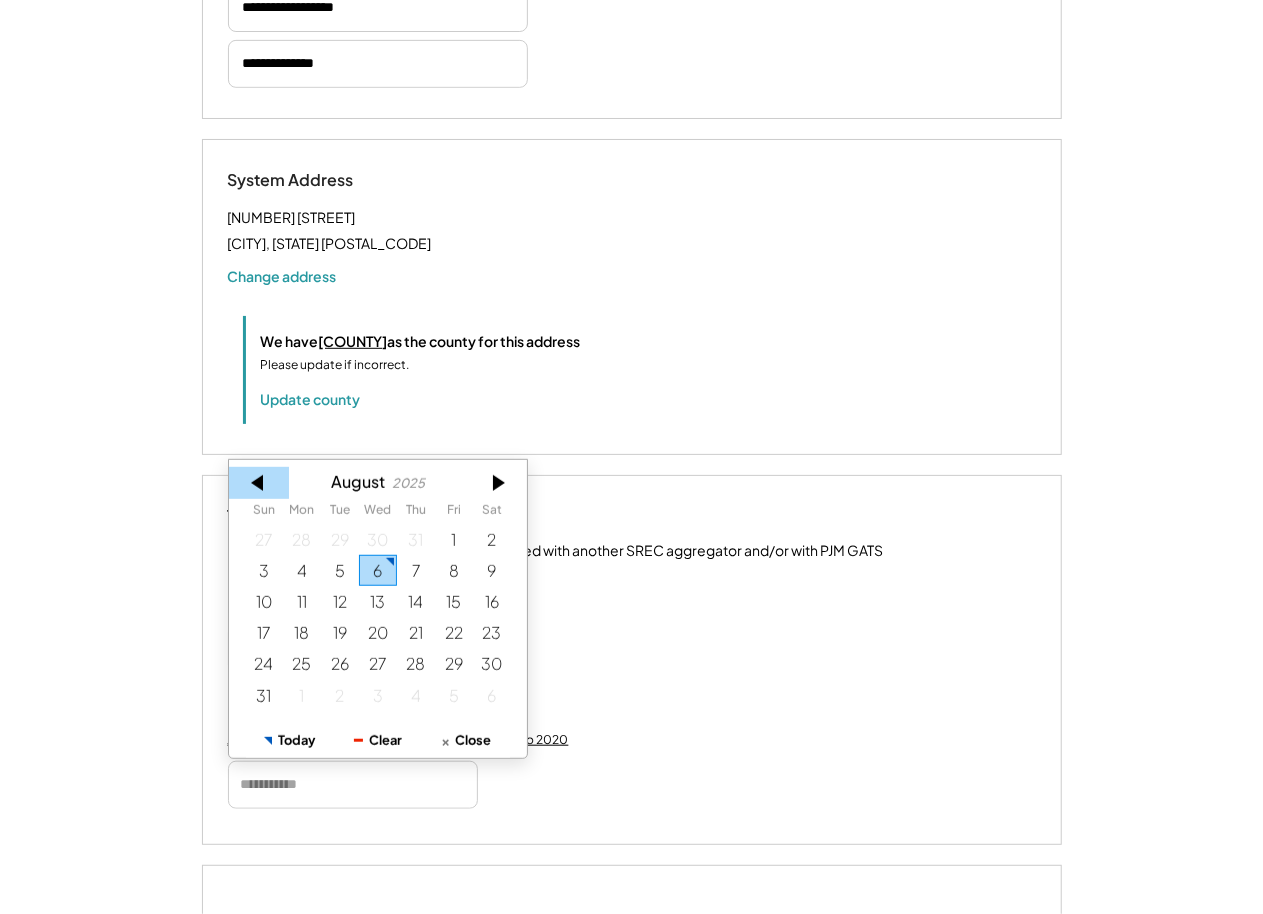 click at bounding box center [259, 483] 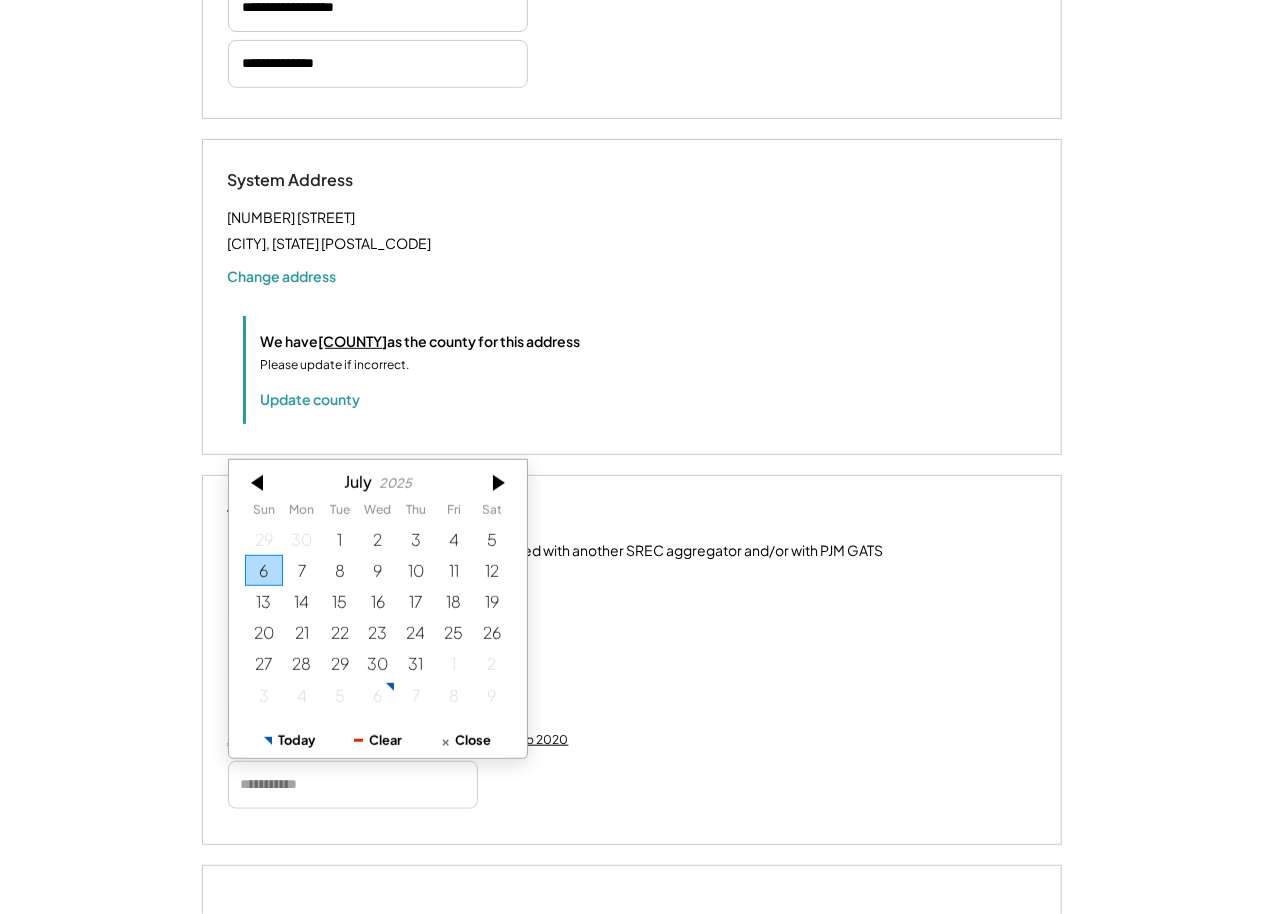 click at bounding box center (259, 483) 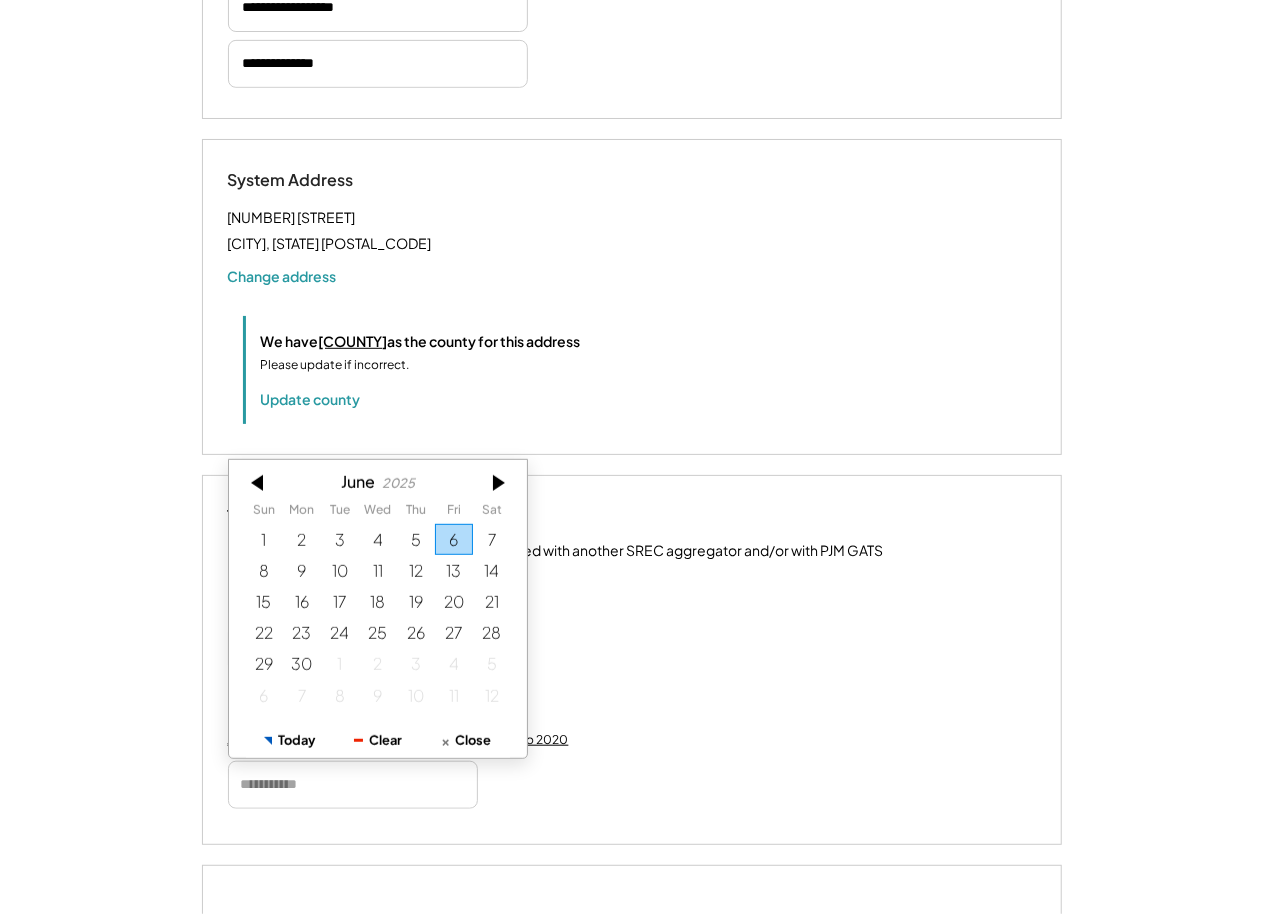click at bounding box center [259, 483] 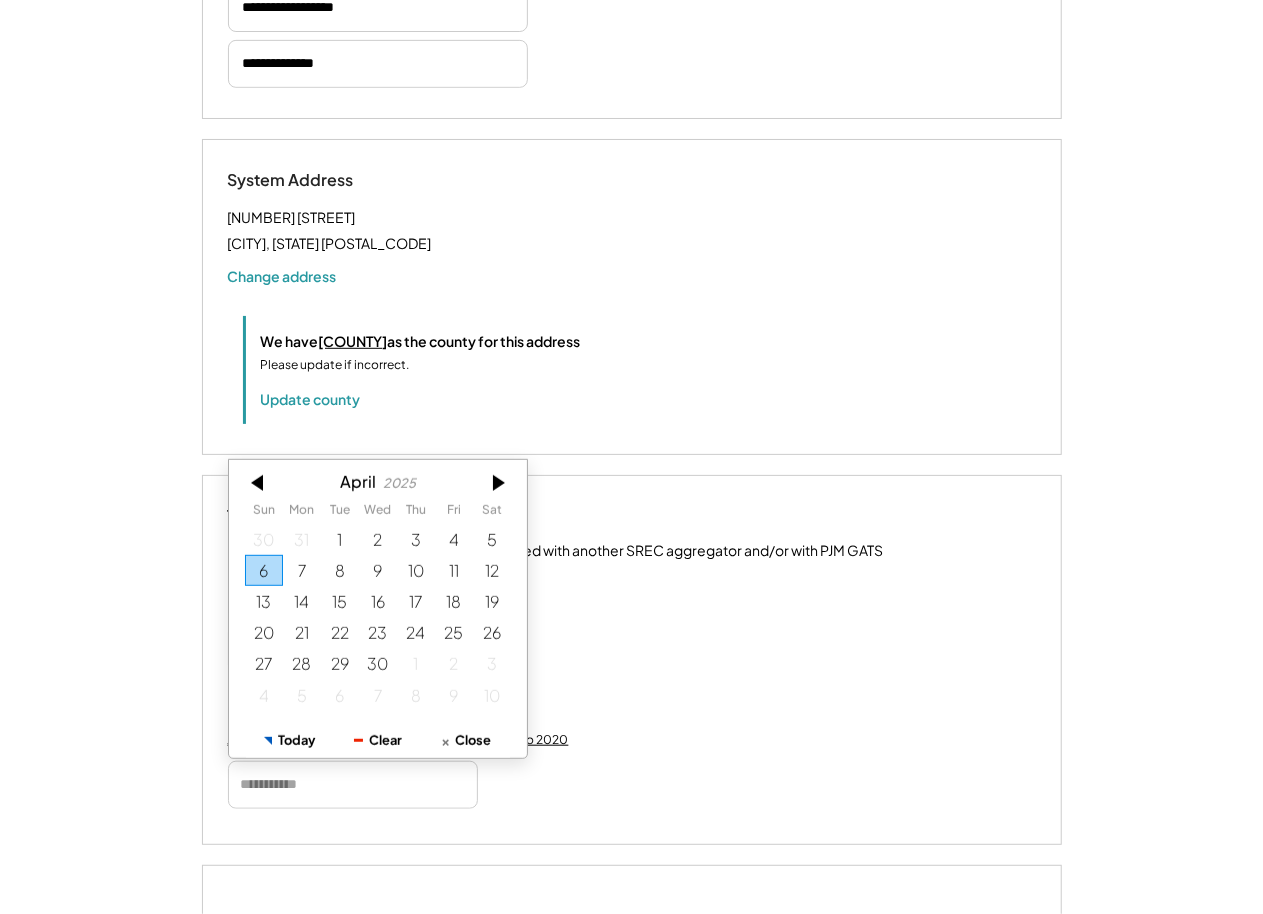 click at bounding box center [259, 483] 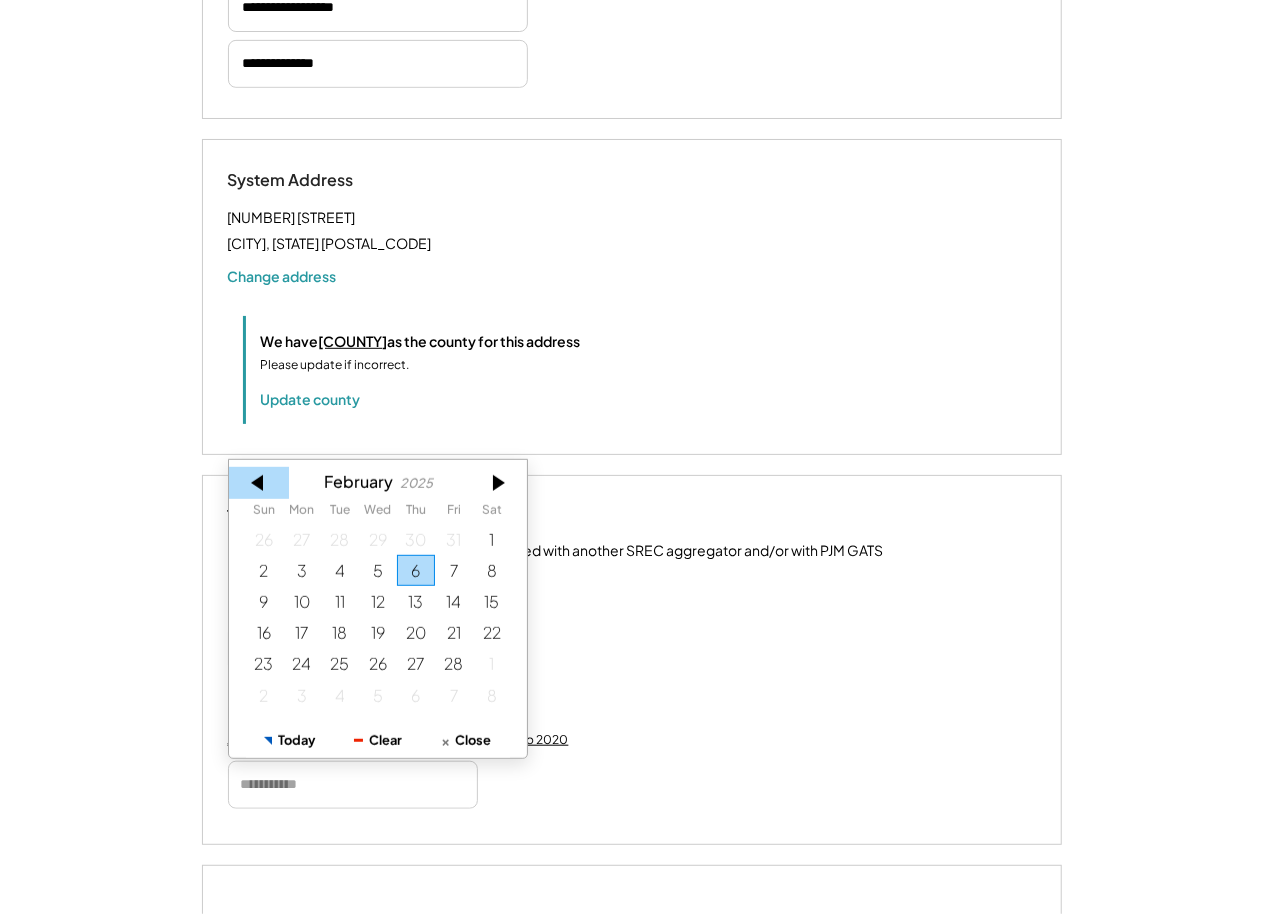 click at bounding box center (259, 483) 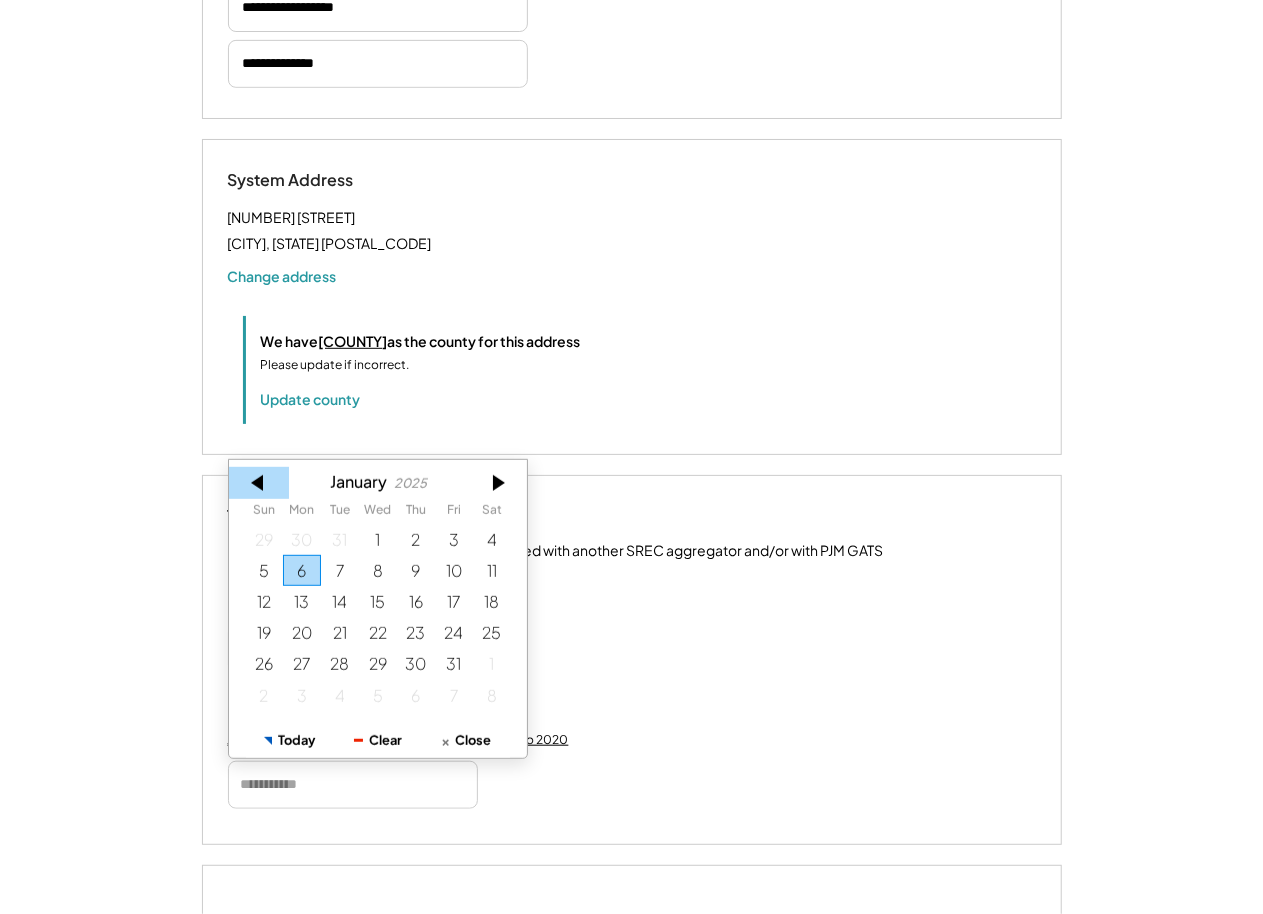 click at bounding box center (259, 483) 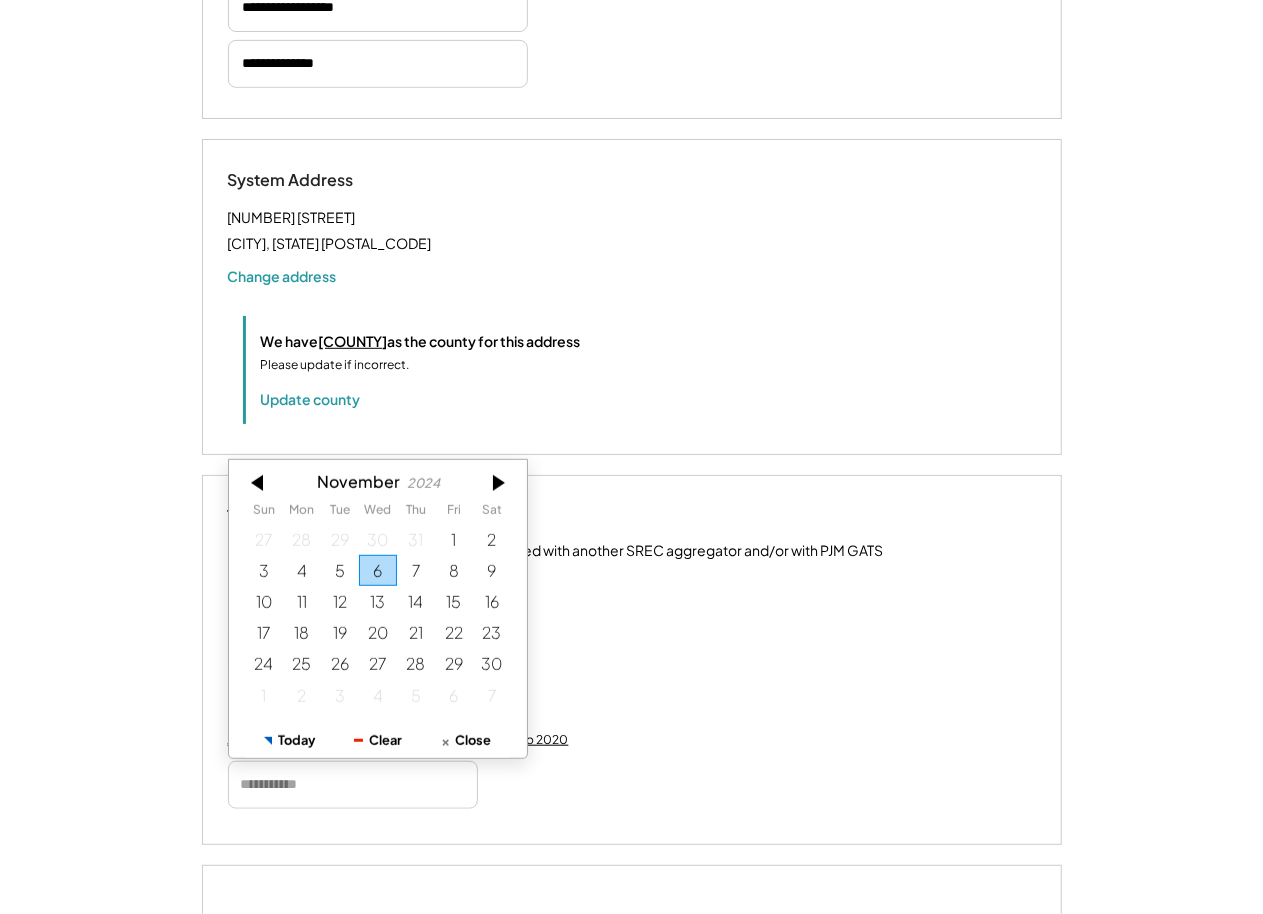 click at bounding box center [259, 483] 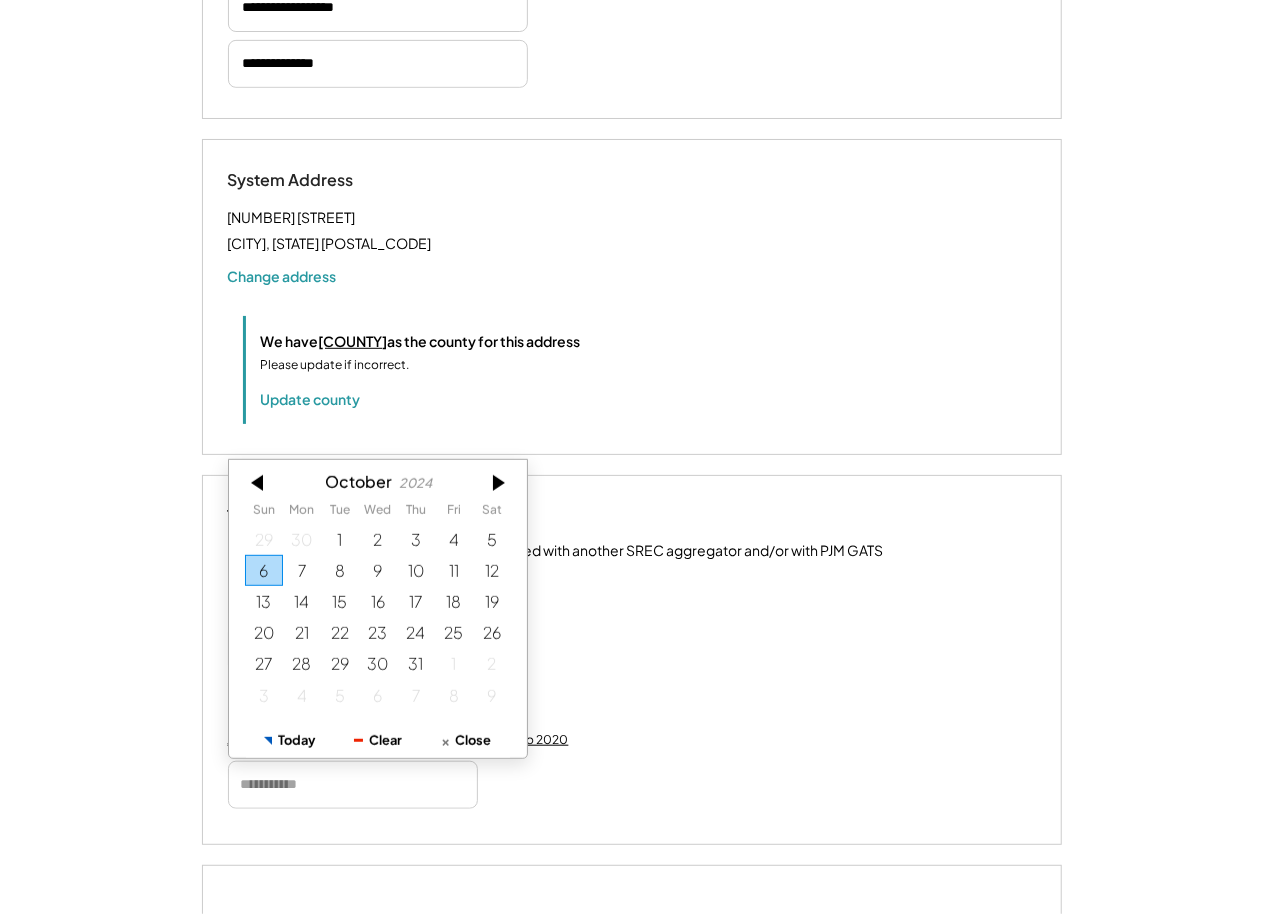 click at bounding box center [259, 483] 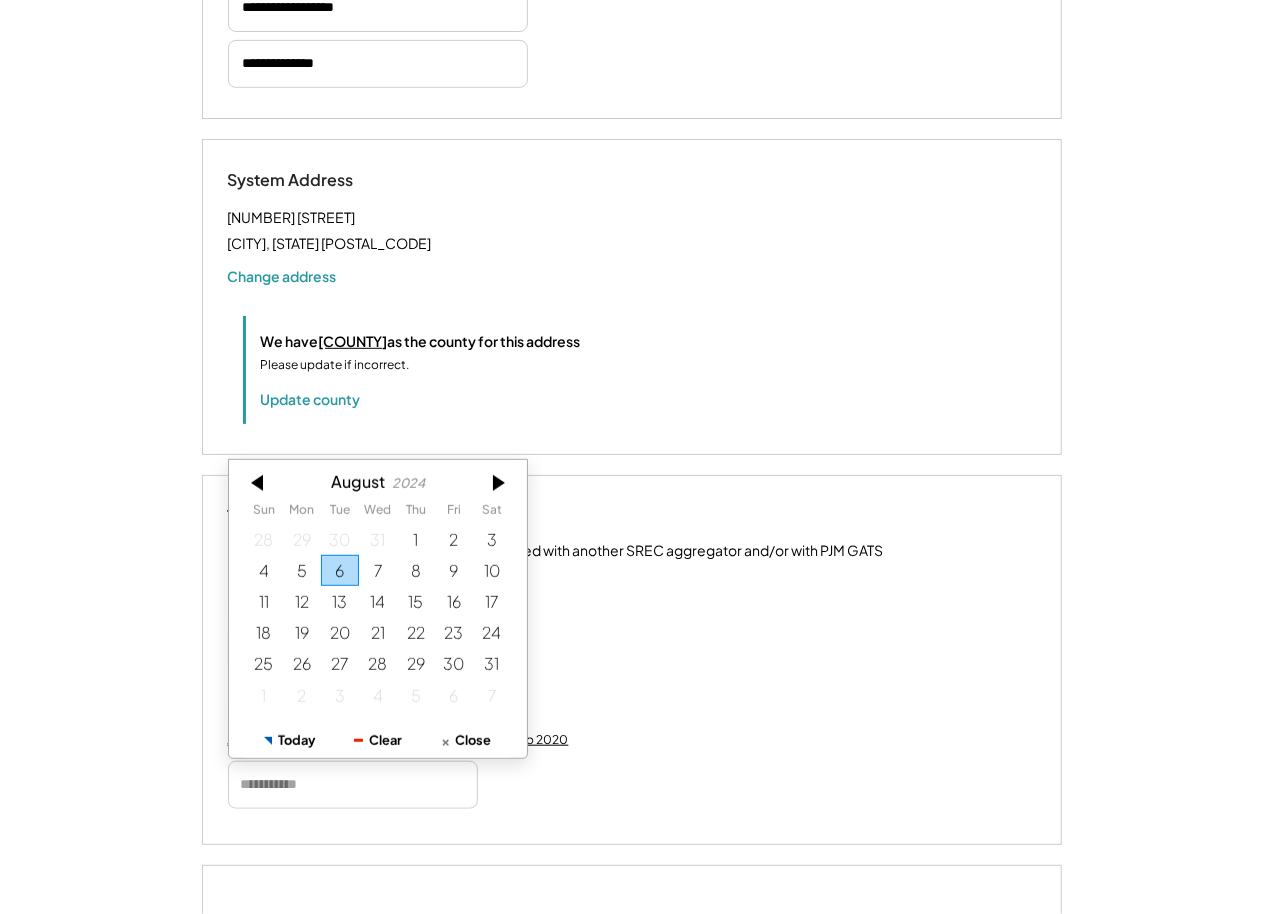 click at bounding box center (259, 483) 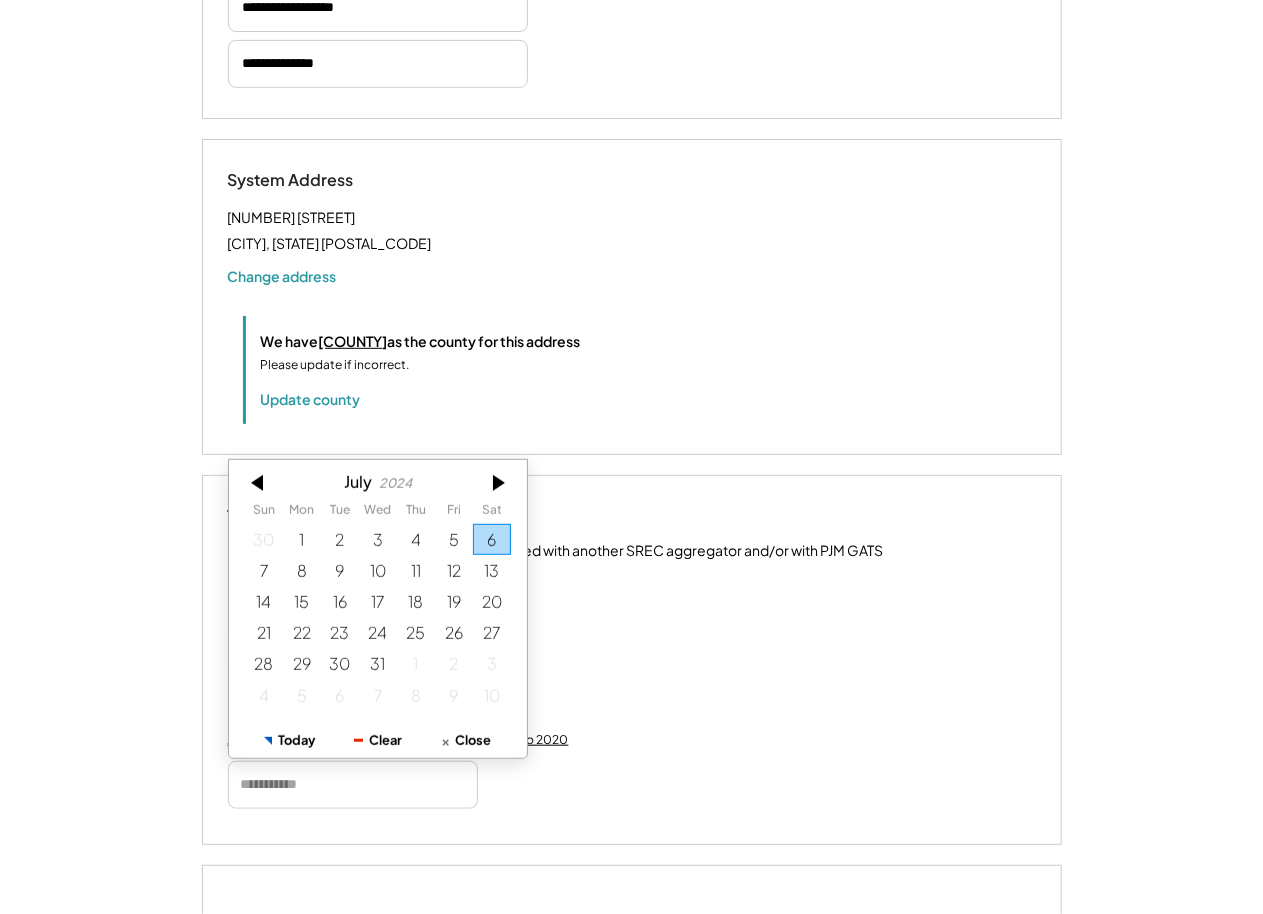 click at bounding box center (259, 483) 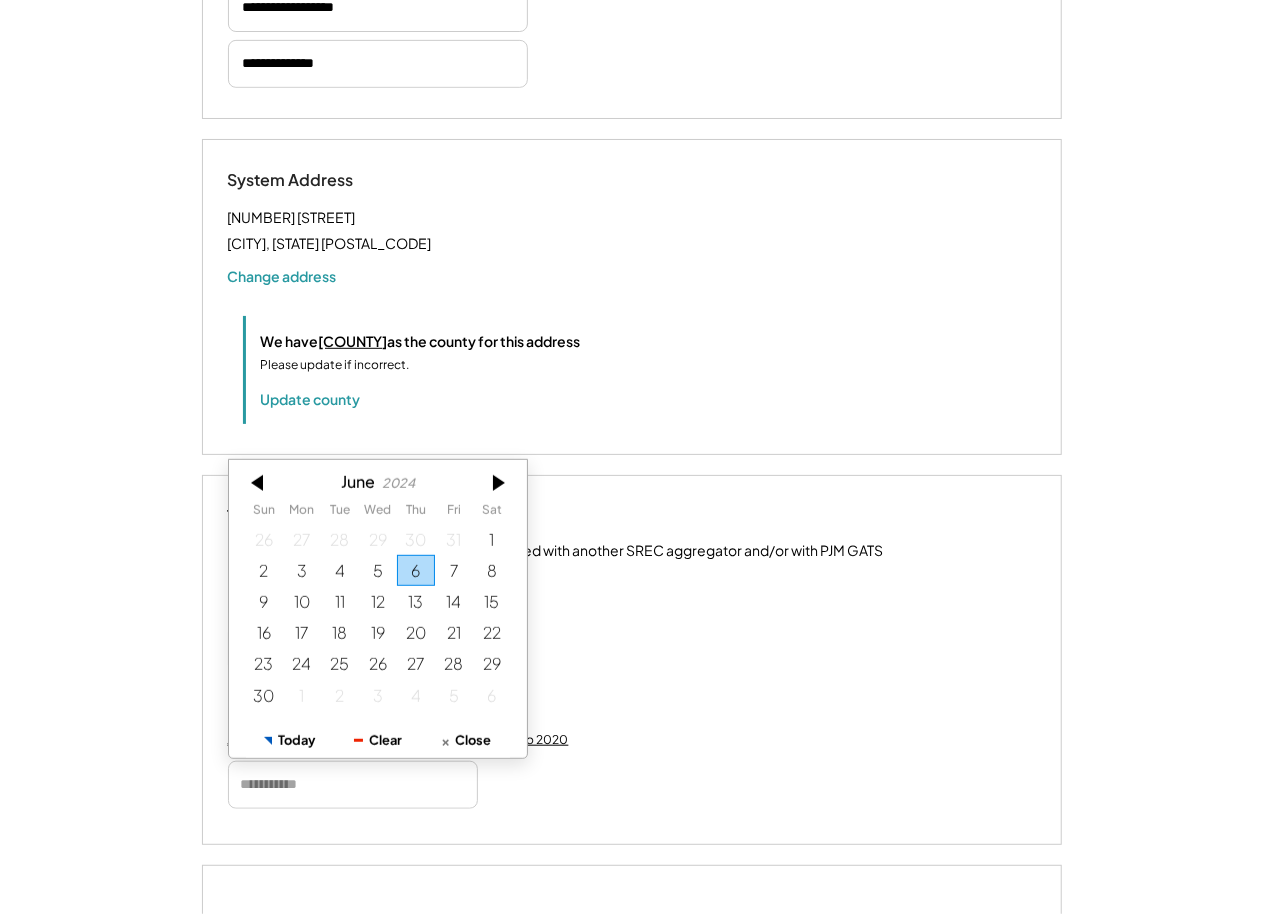 click at bounding box center [259, 483] 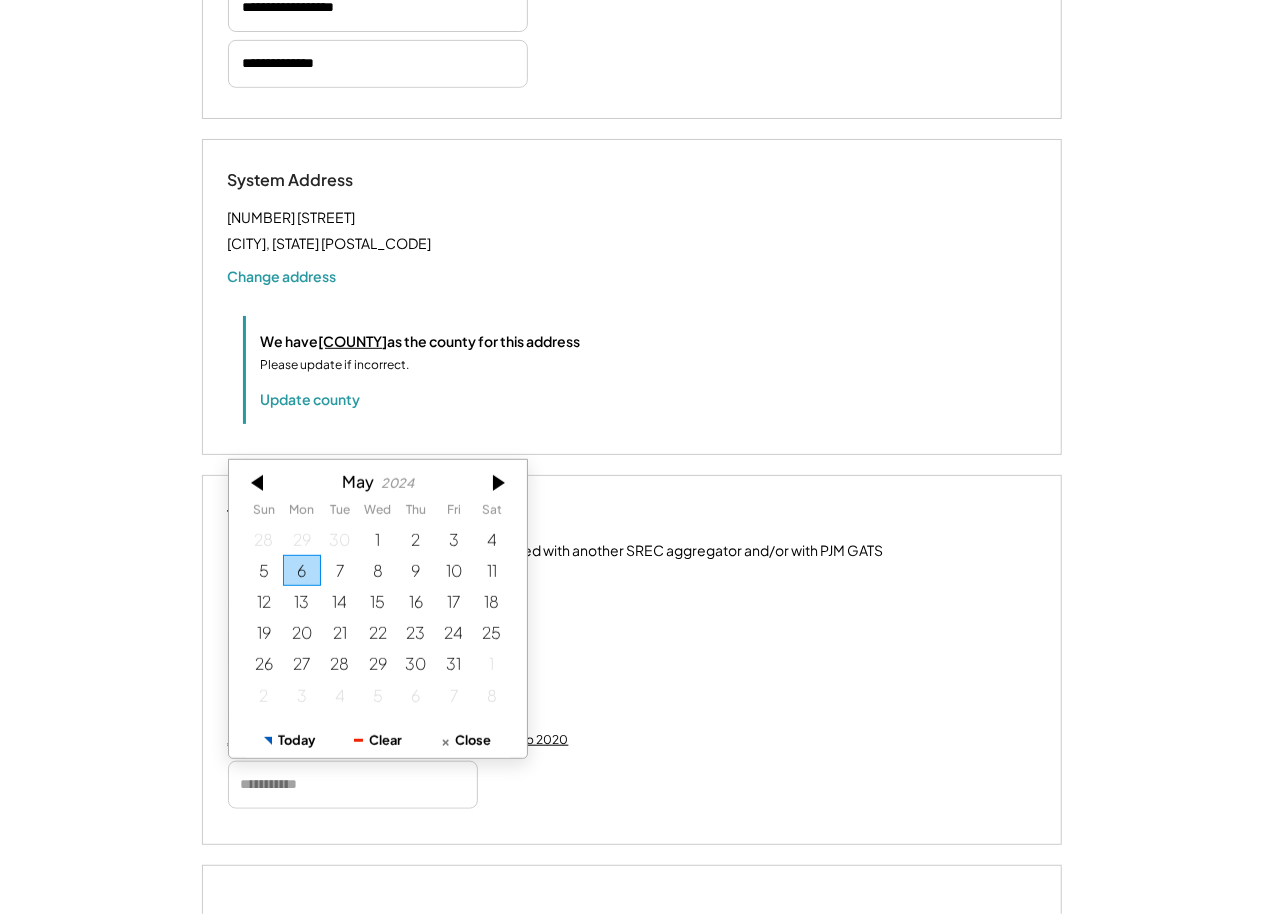 click at bounding box center (259, 483) 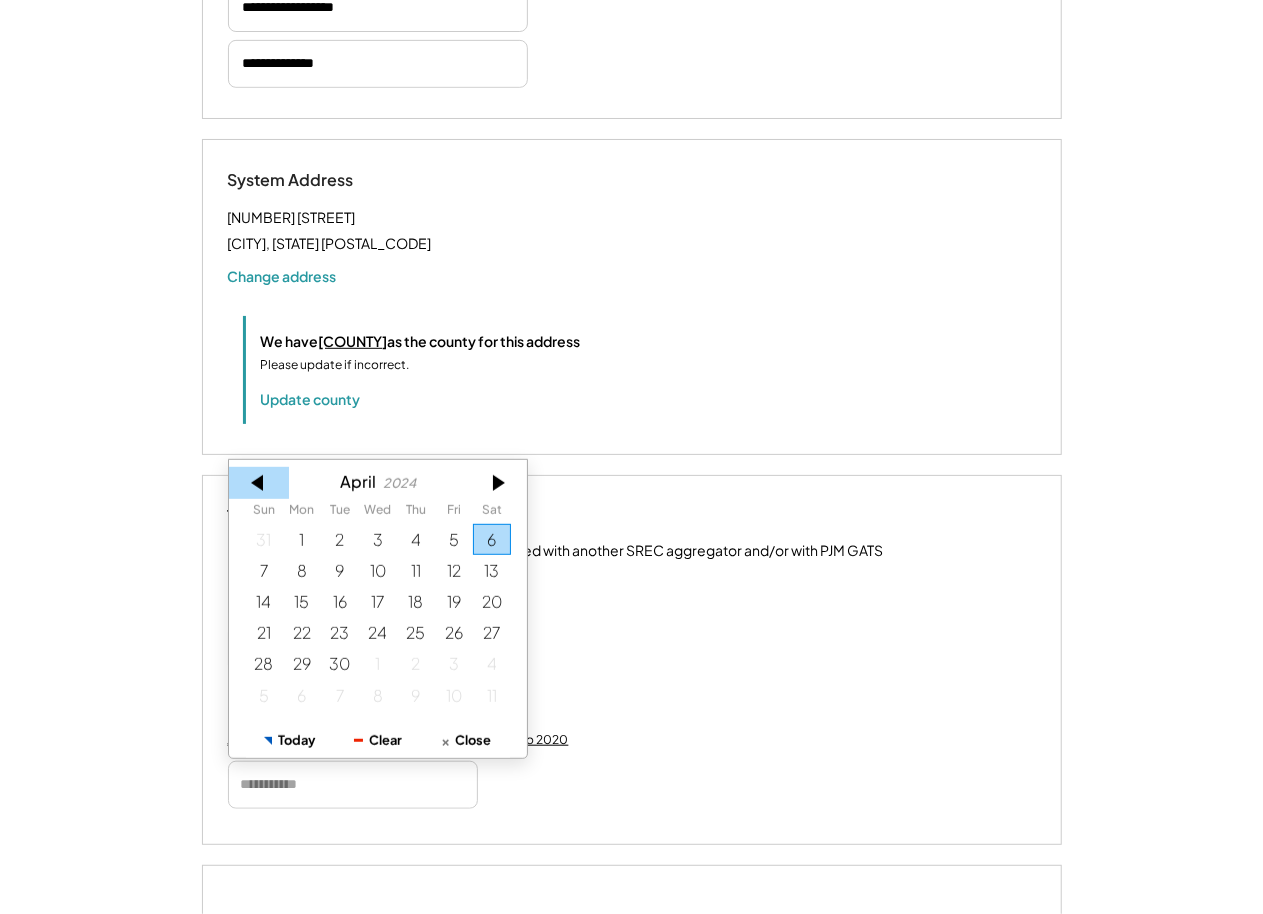 click at bounding box center [259, 483] 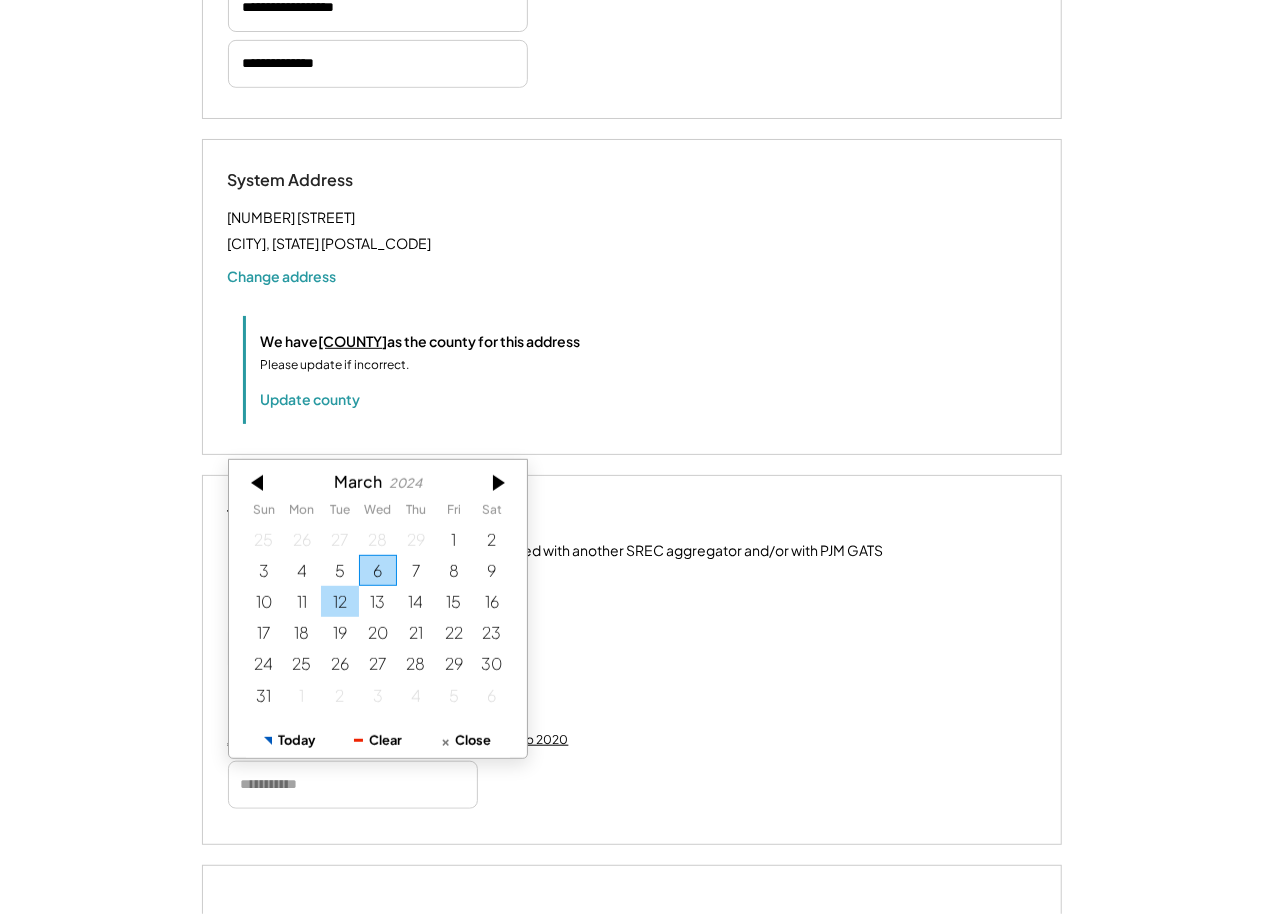 click on "12" at bounding box center (340, 601) 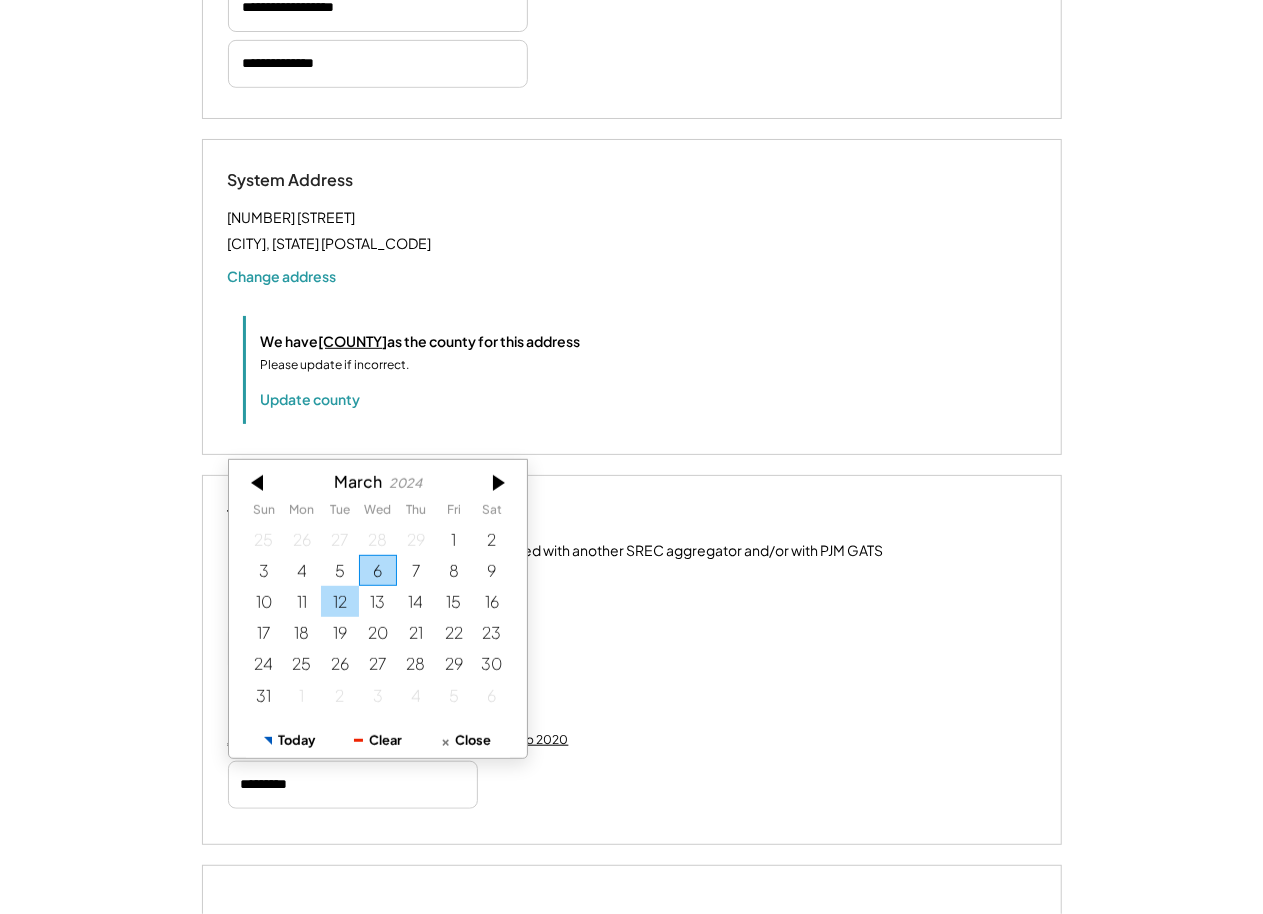 type 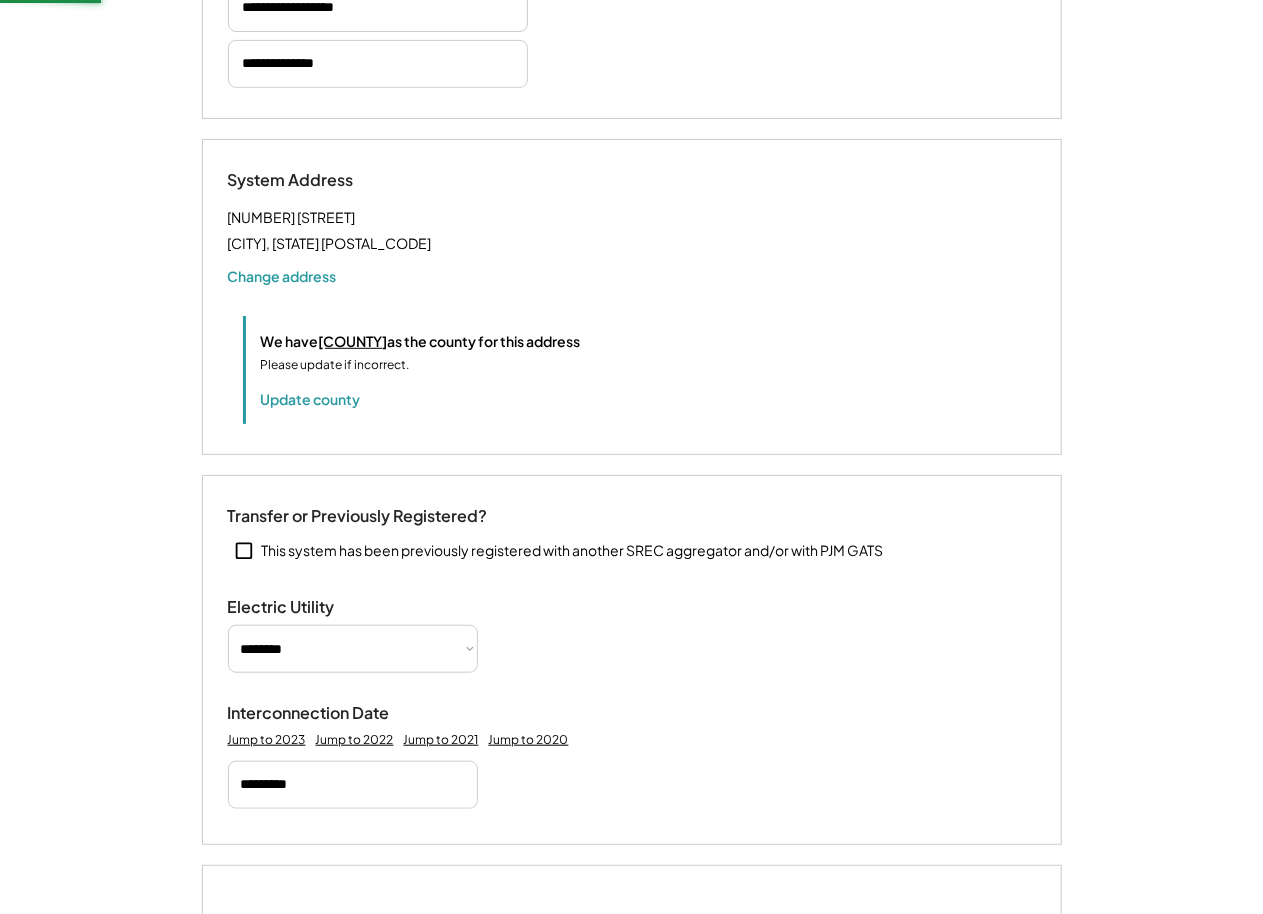 type 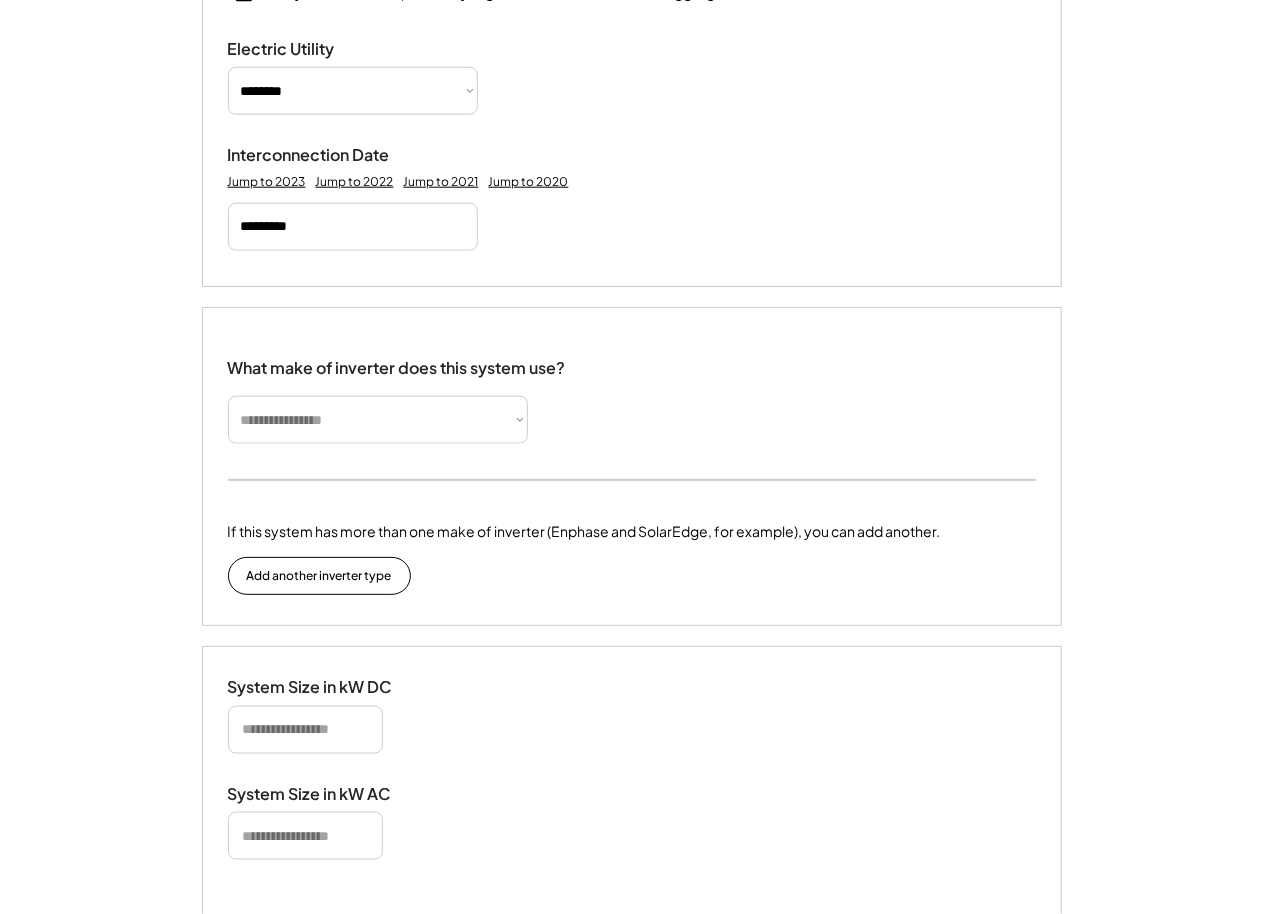 scroll, scrollTop: 972, scrollLeft: 0, axis: vertical 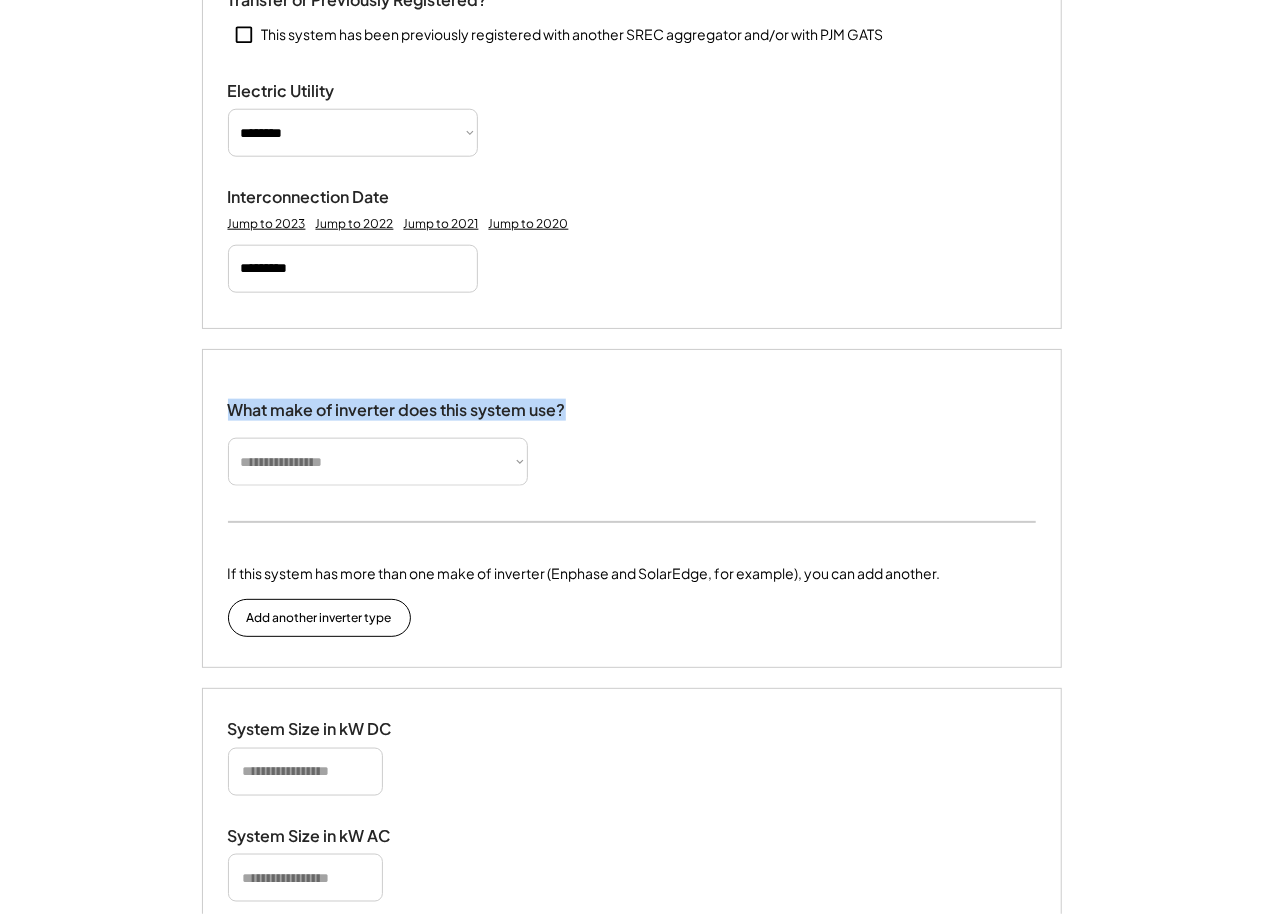 drag, startPoint x: 306, startPoint y: 430, endPoint x: 320, endPoint y: 452, distance: 26.076809 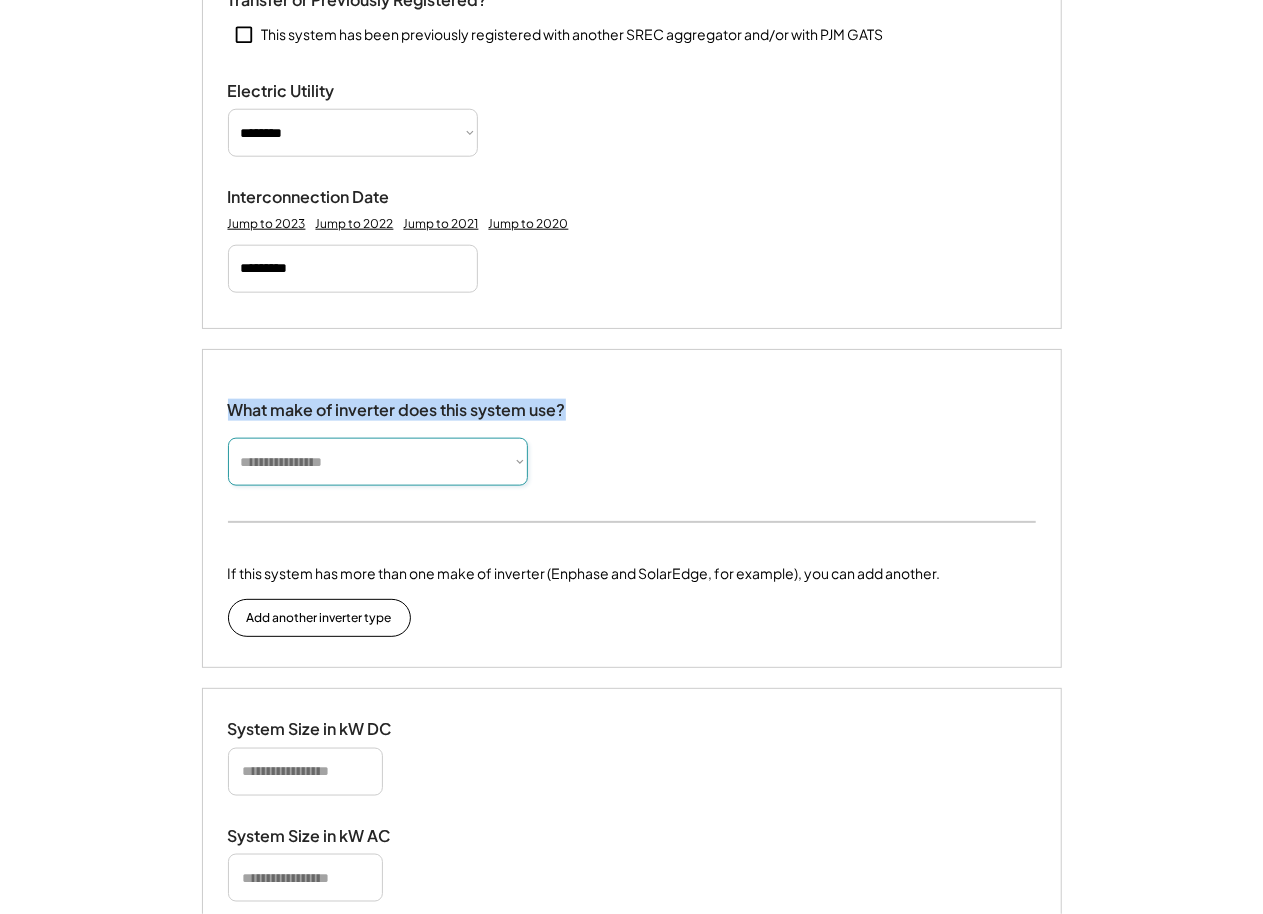 select on "**********" 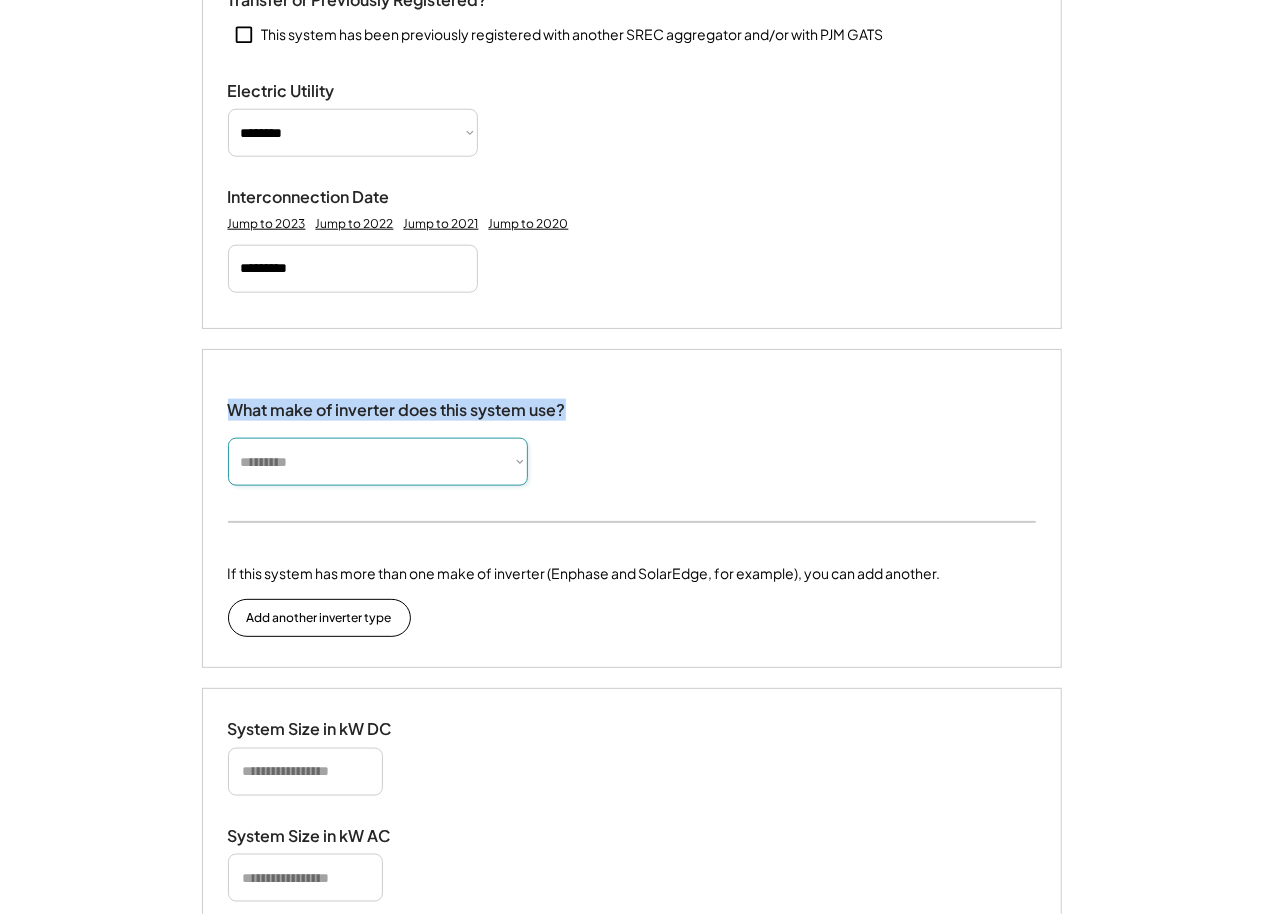 type 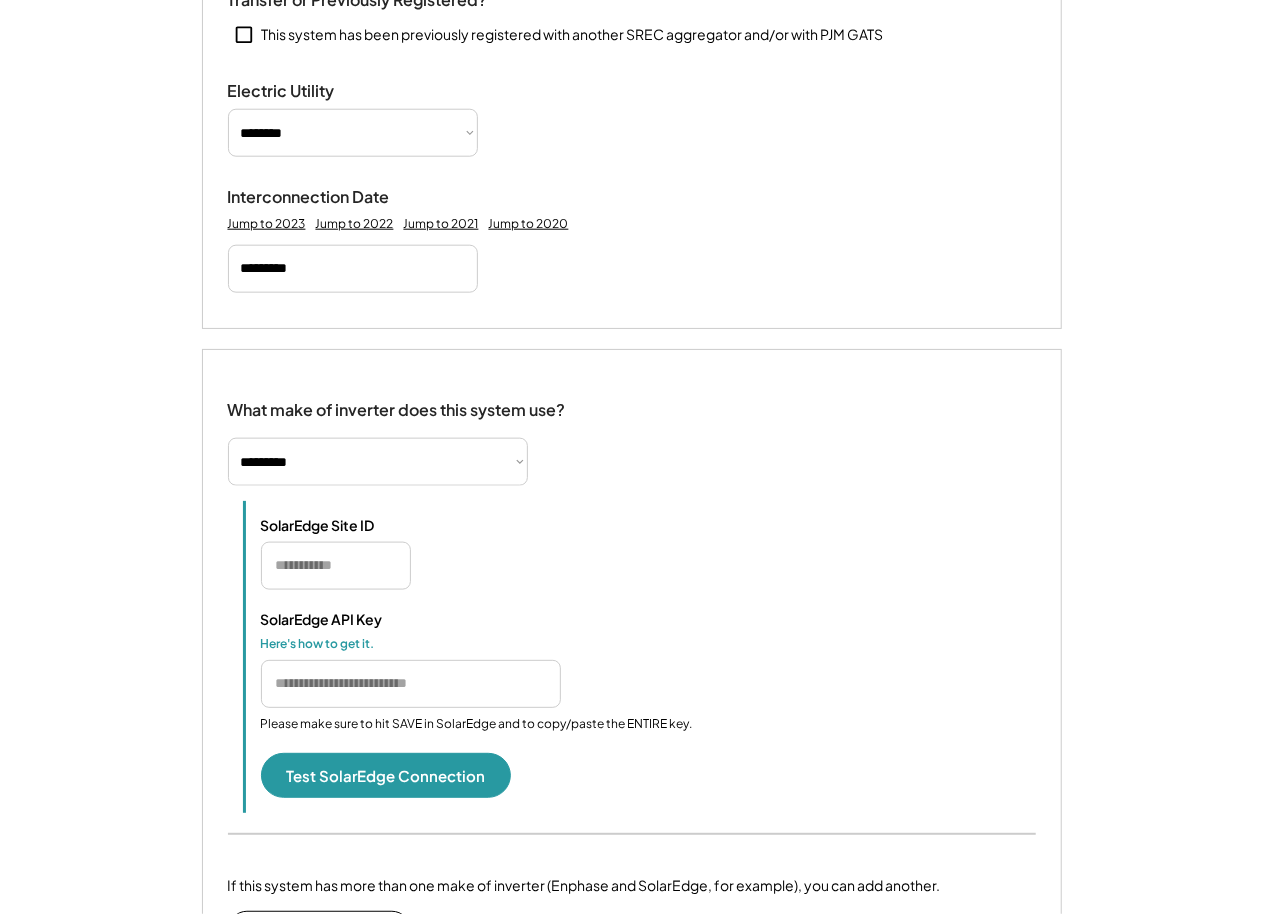 click at bounding box center (411, 684) 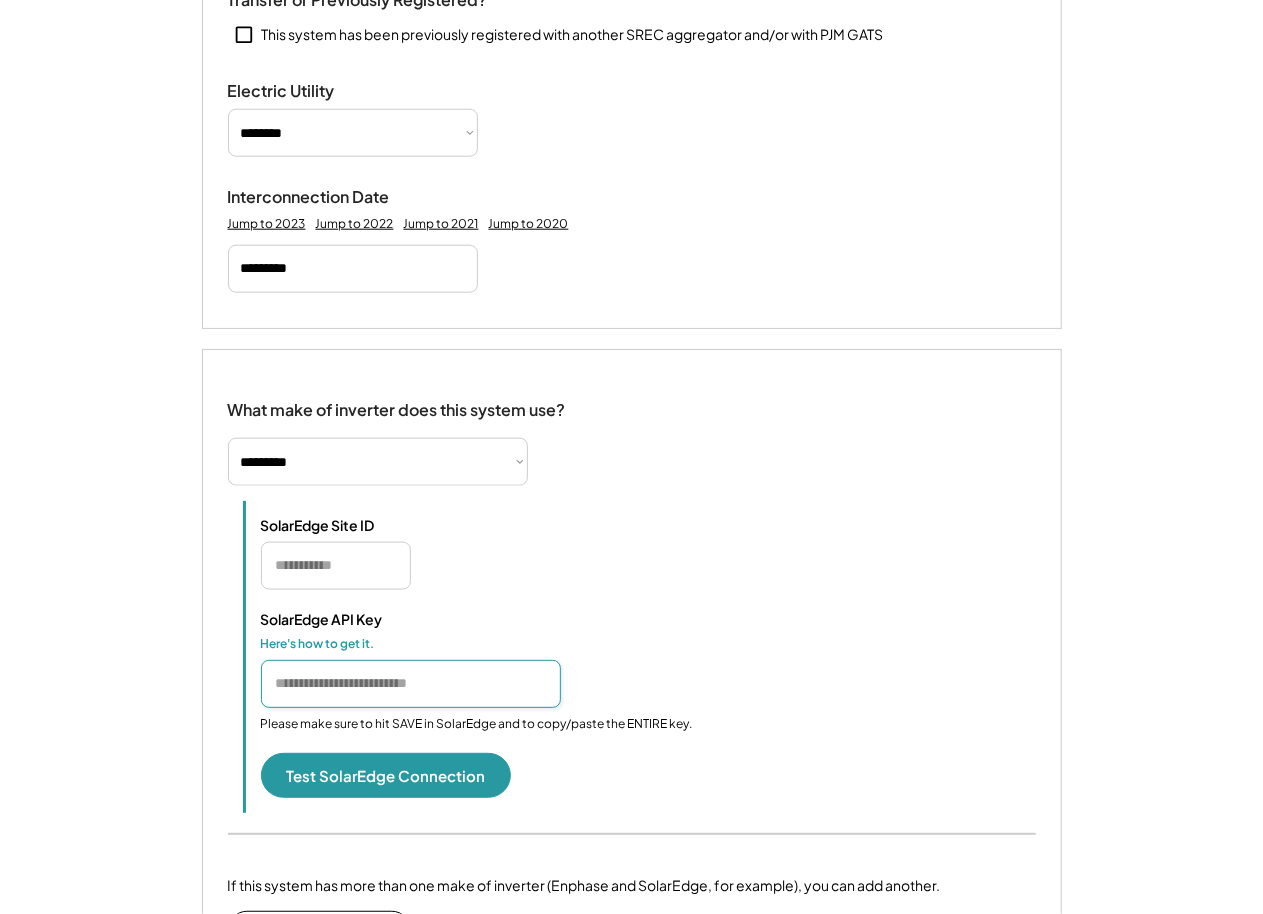 paste on "**********" 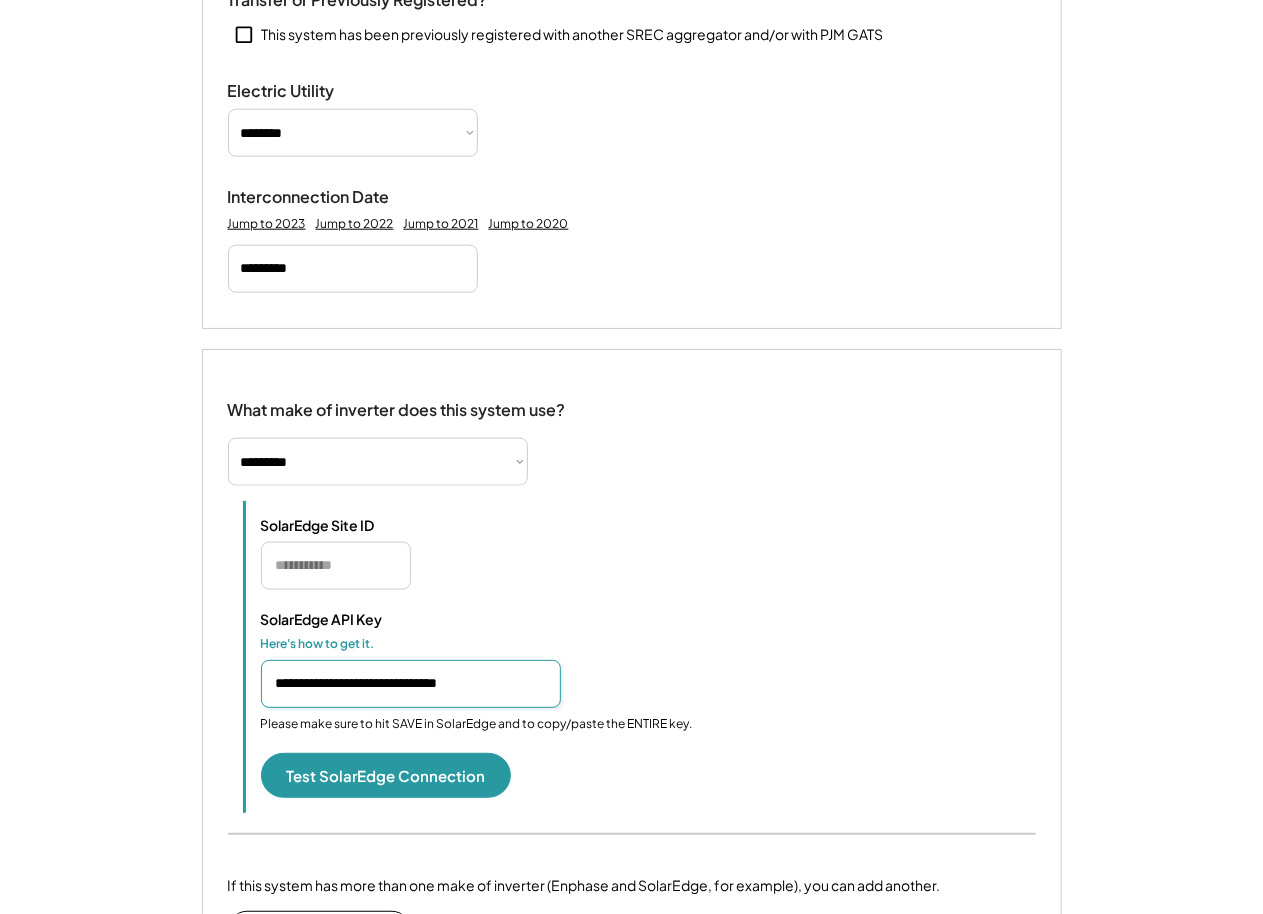 scroll, scrollTop: 0, scrollLeft: 37, axis: horizontal 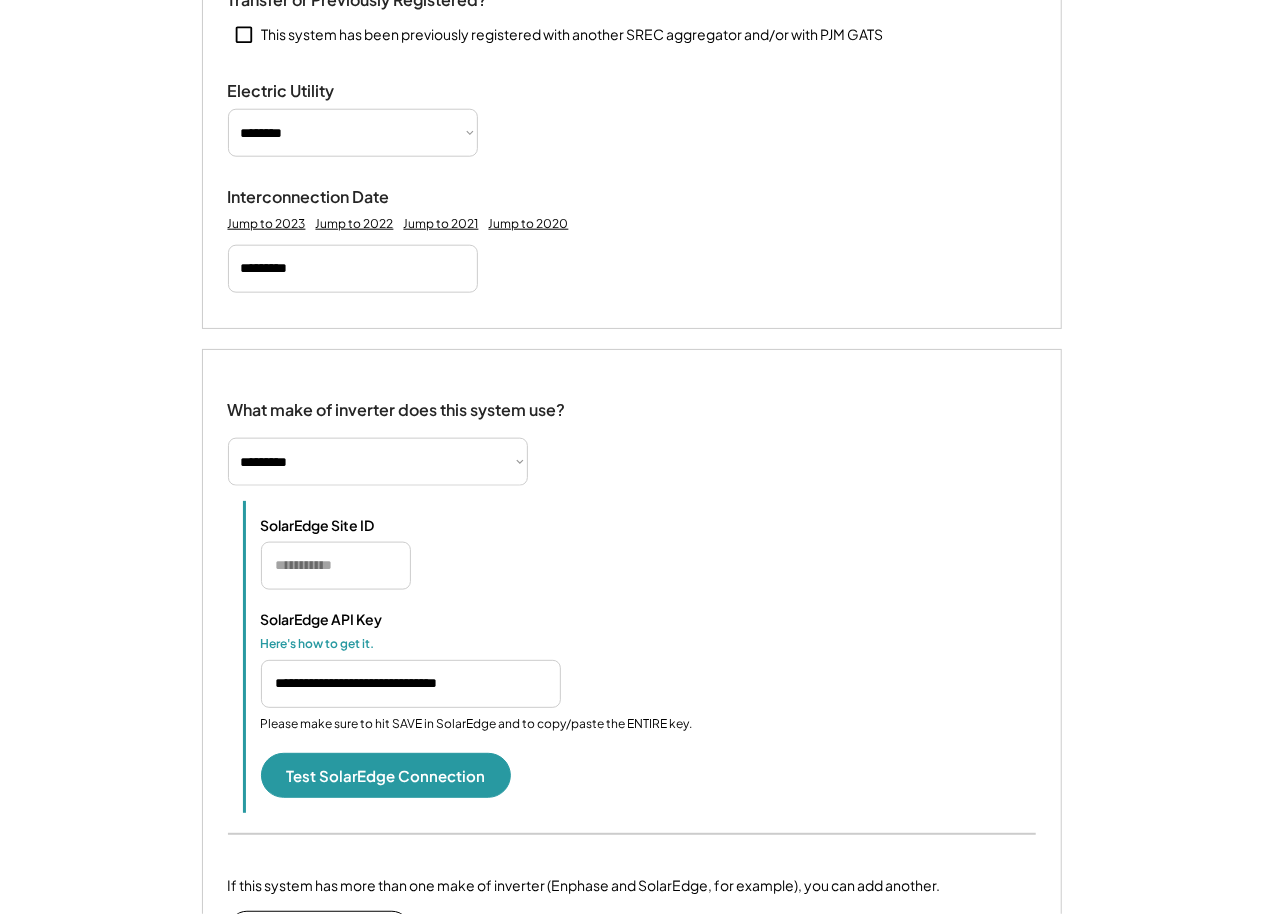 click at bounding box center (336, 566) 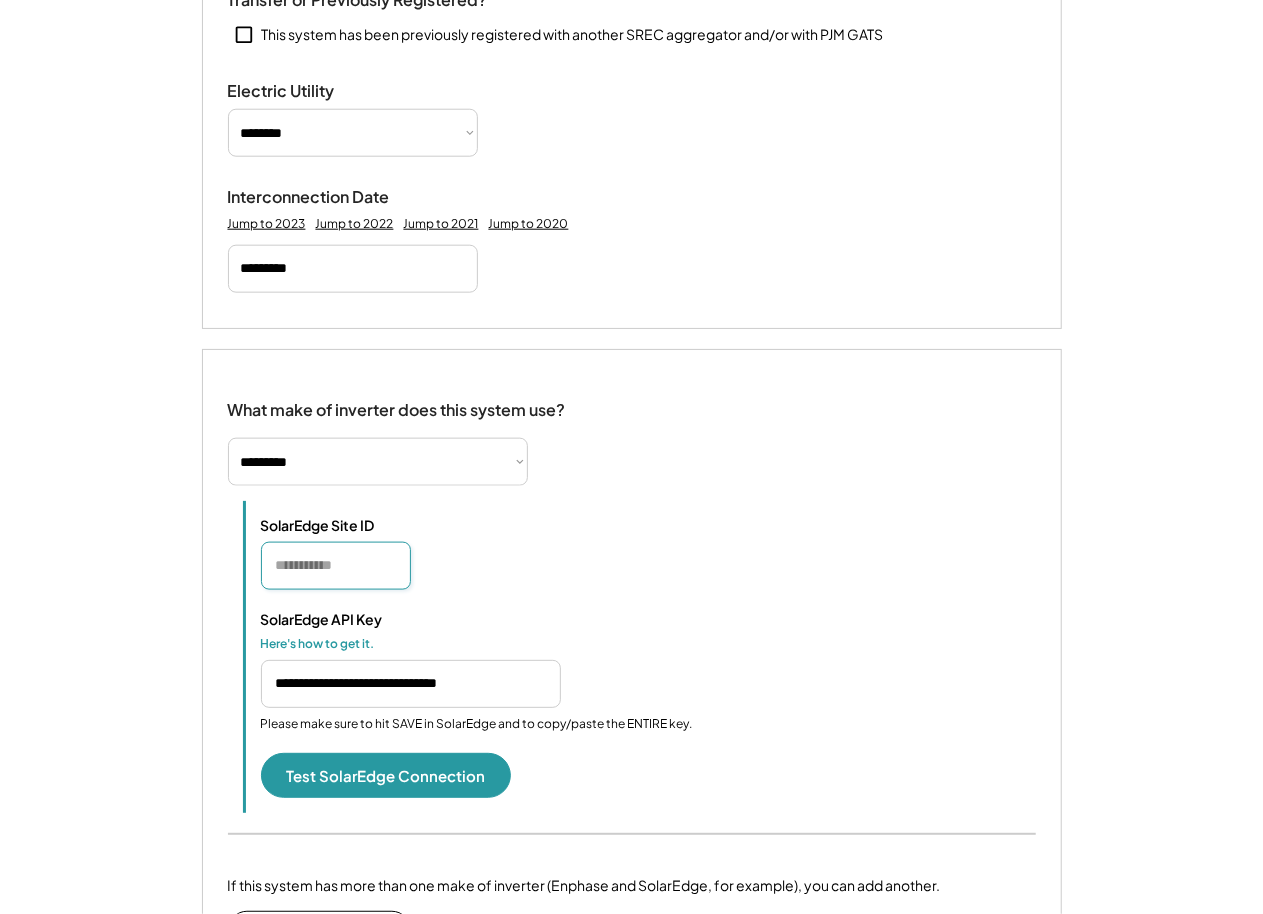 paste on "*******" 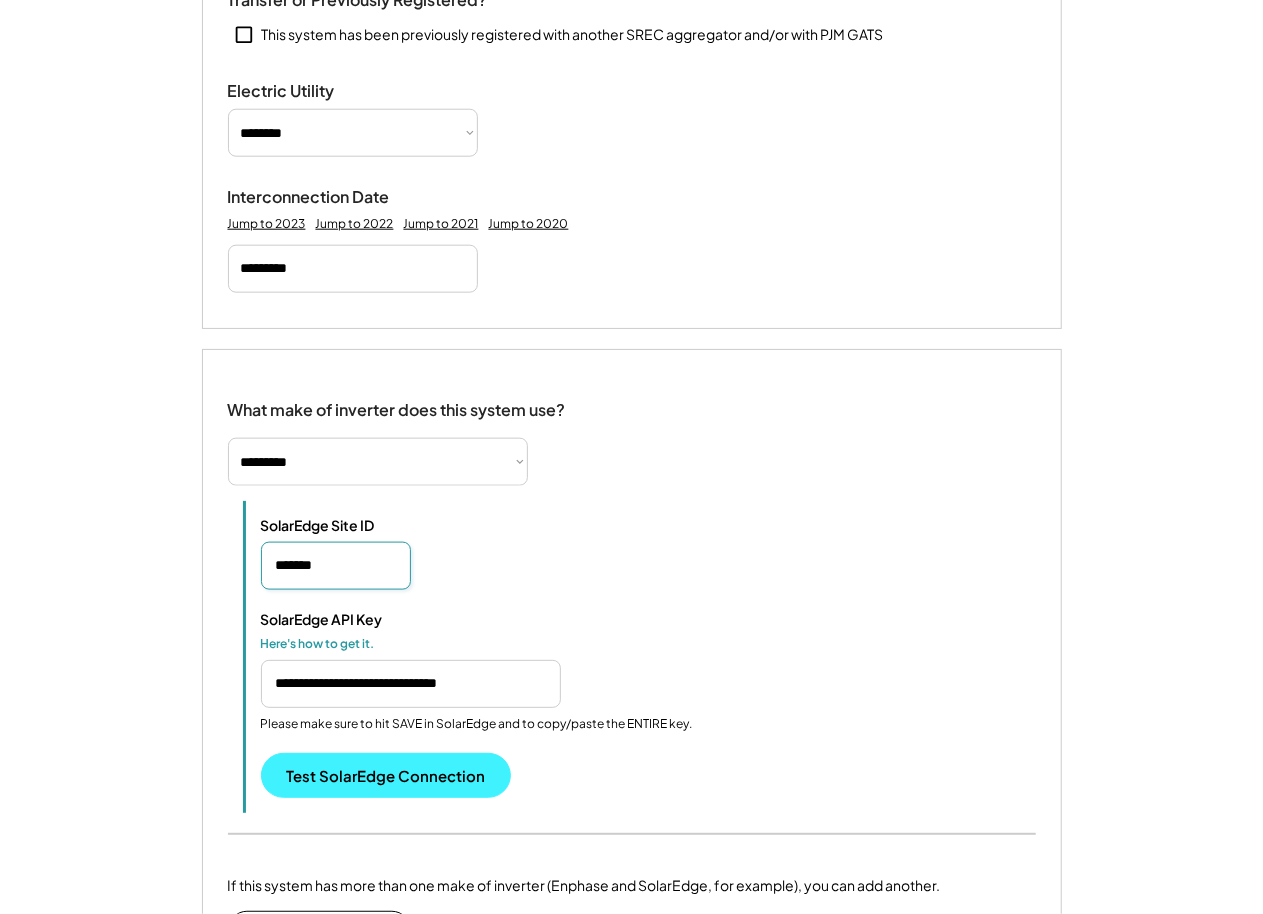 type on "*******" 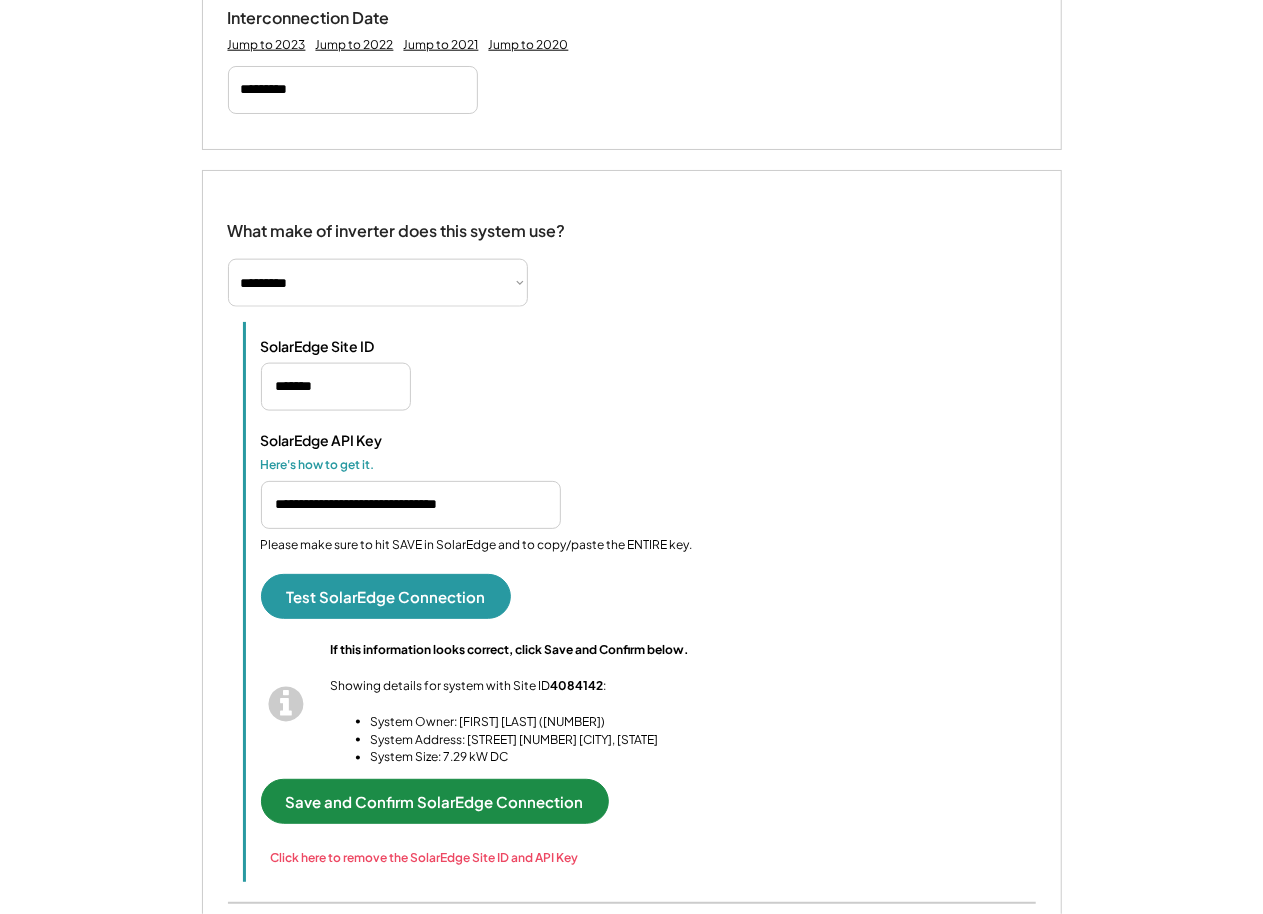 scroll, scrollTop: 1268, scrollLeft: 0, axis: vertical 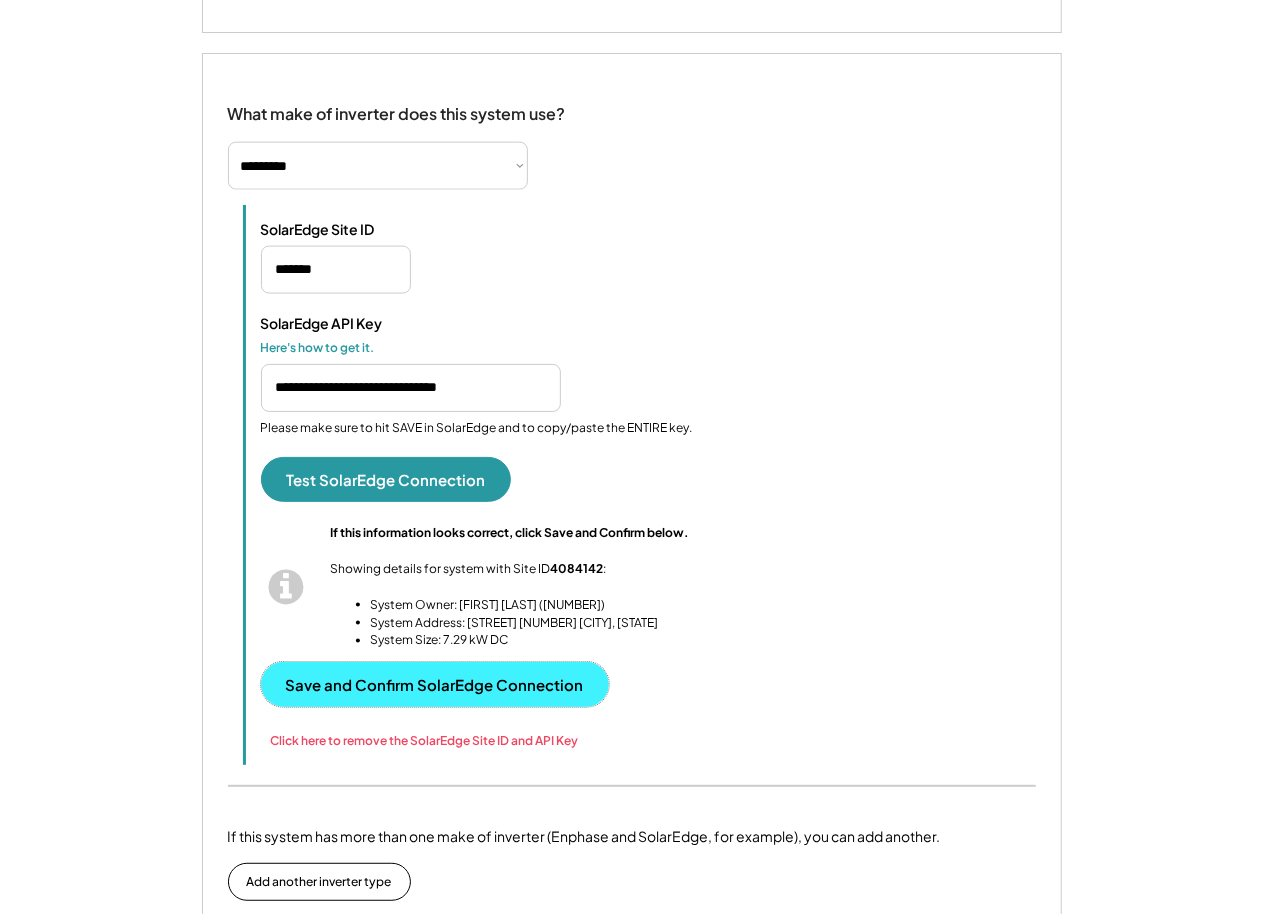 click on "Save and Confirm SolarEdge Connection" at bounding box center [435, 684] 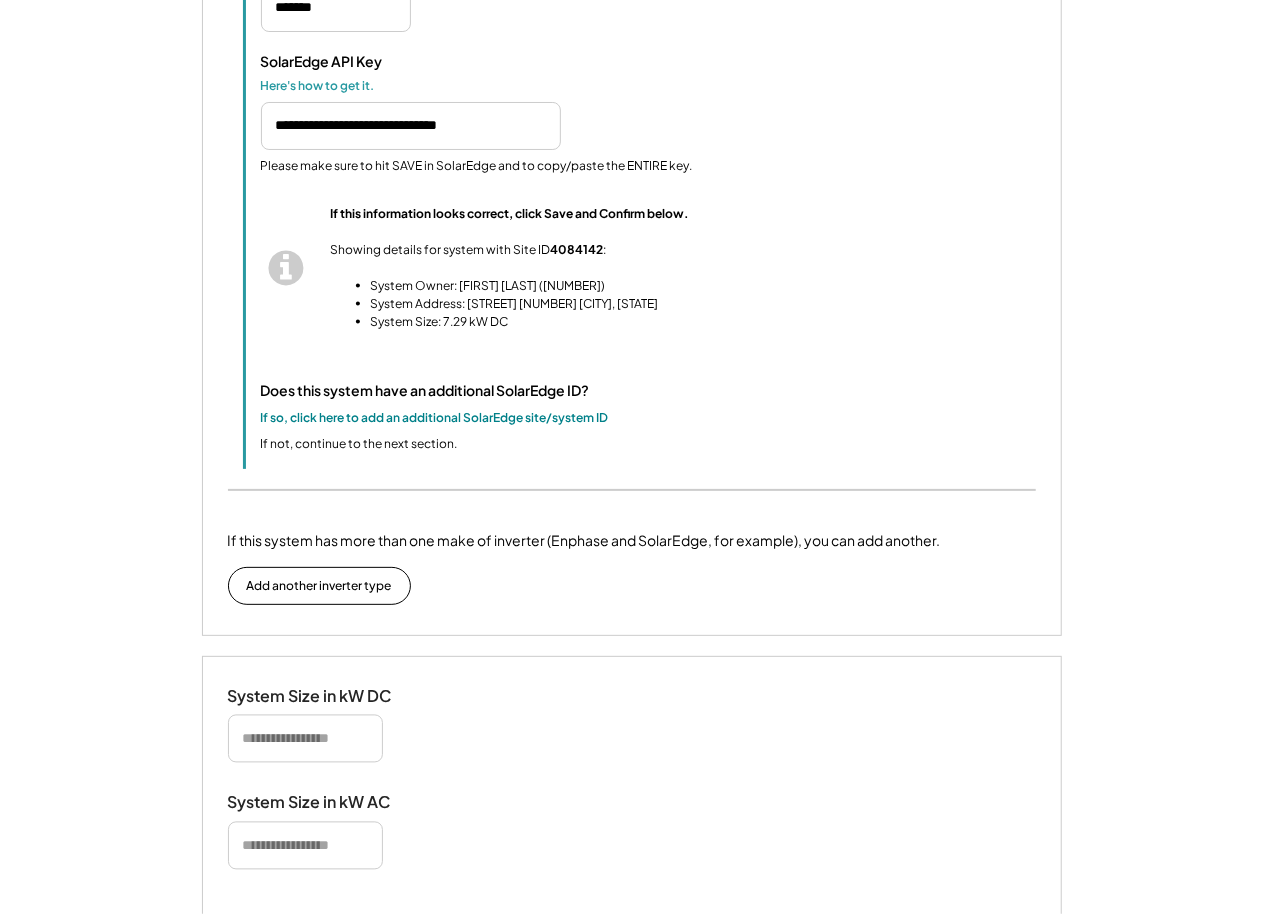scroll, scrollTop: 1534, scrollLeft: 0, axis: vertical 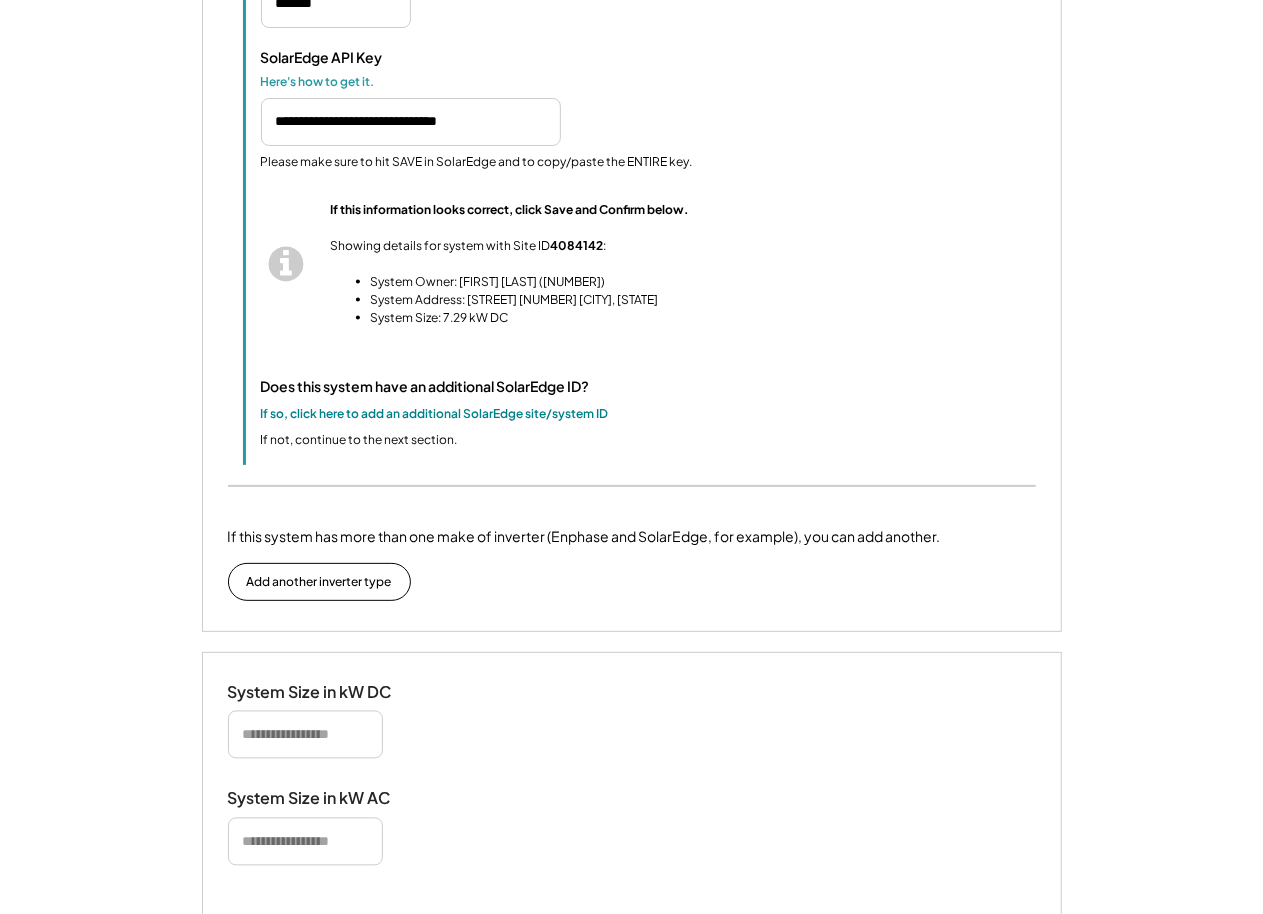 click at bounding box center [305, 735] 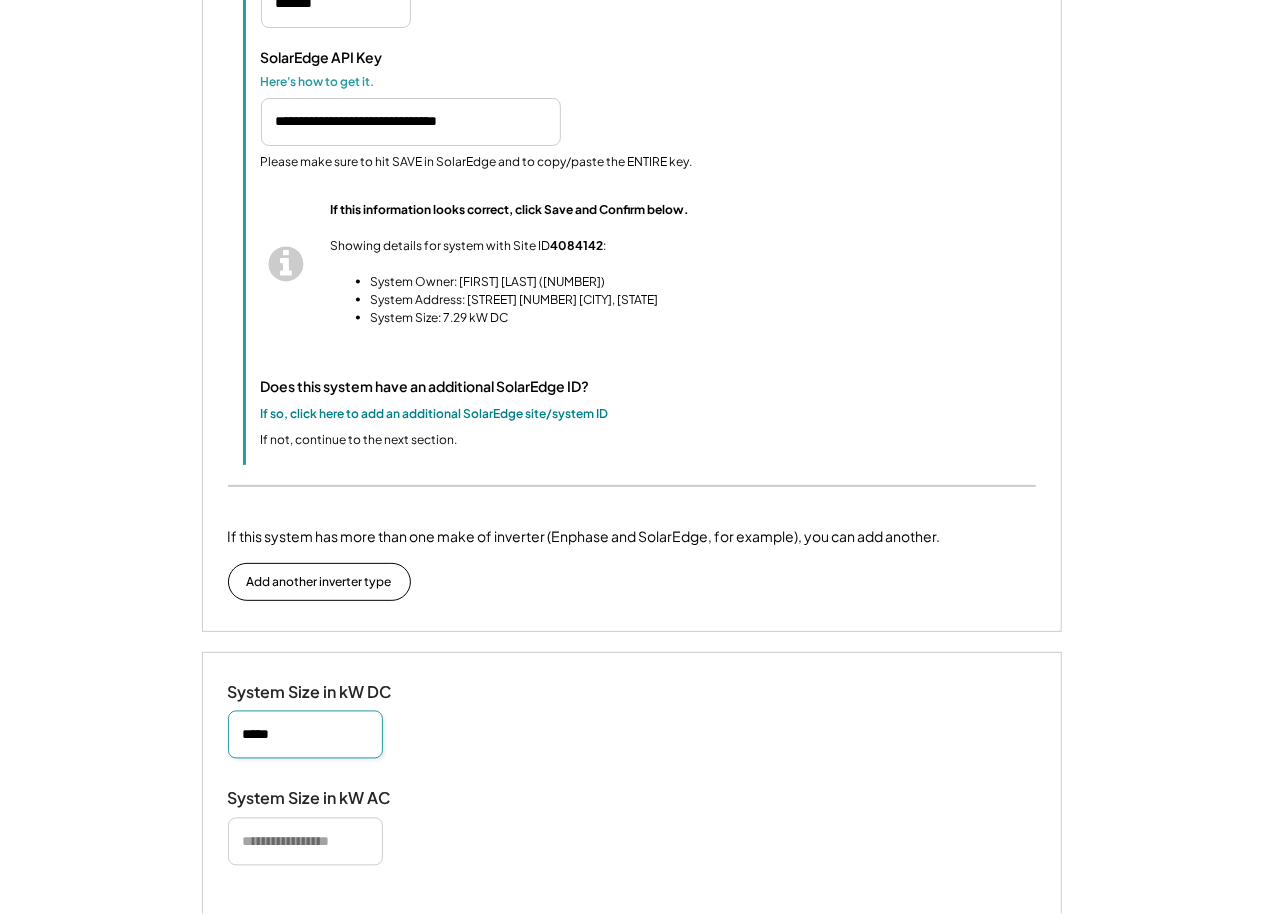 type on "*****" 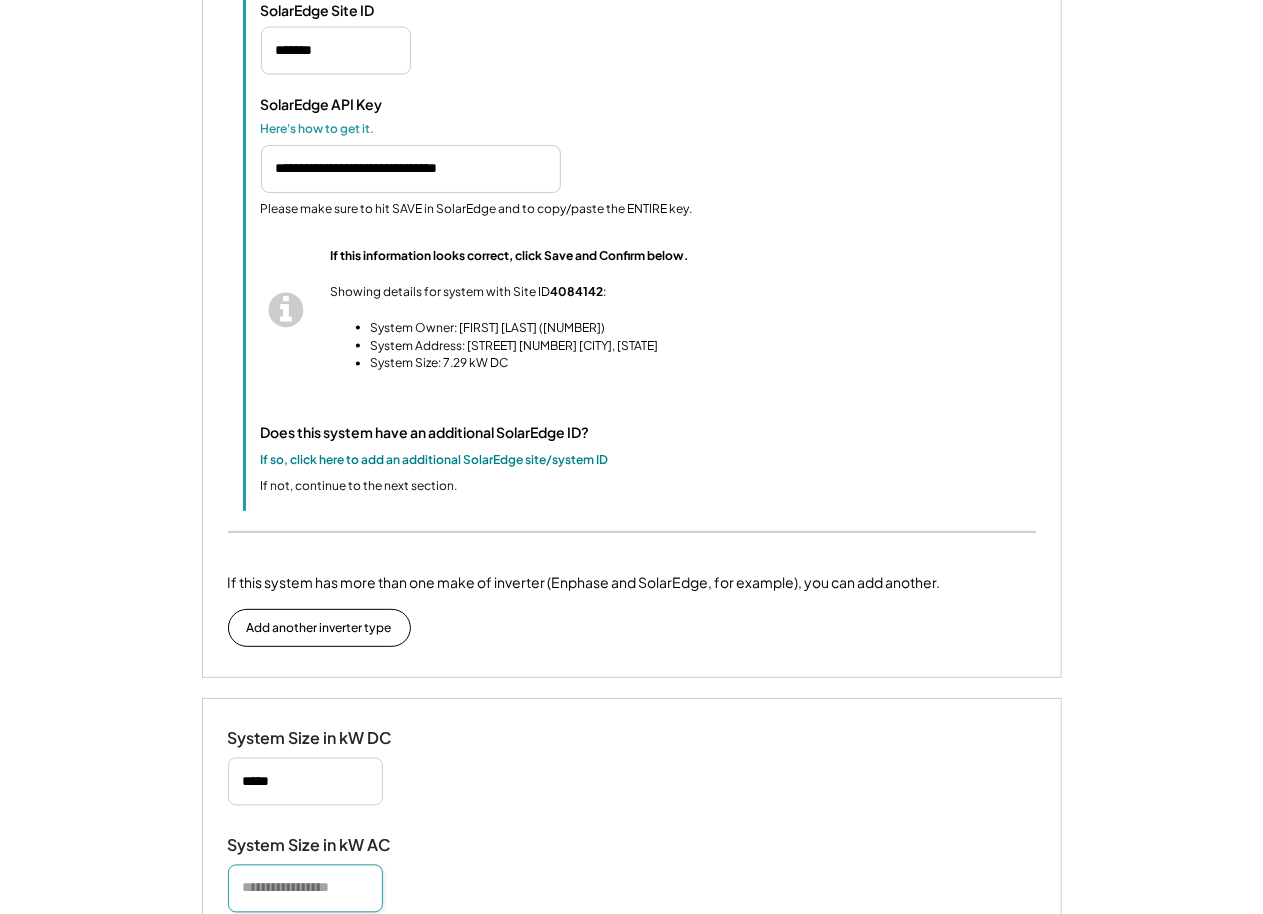 scroll, scrollTop: 1581, scrollLeft: 0, axis: vertical 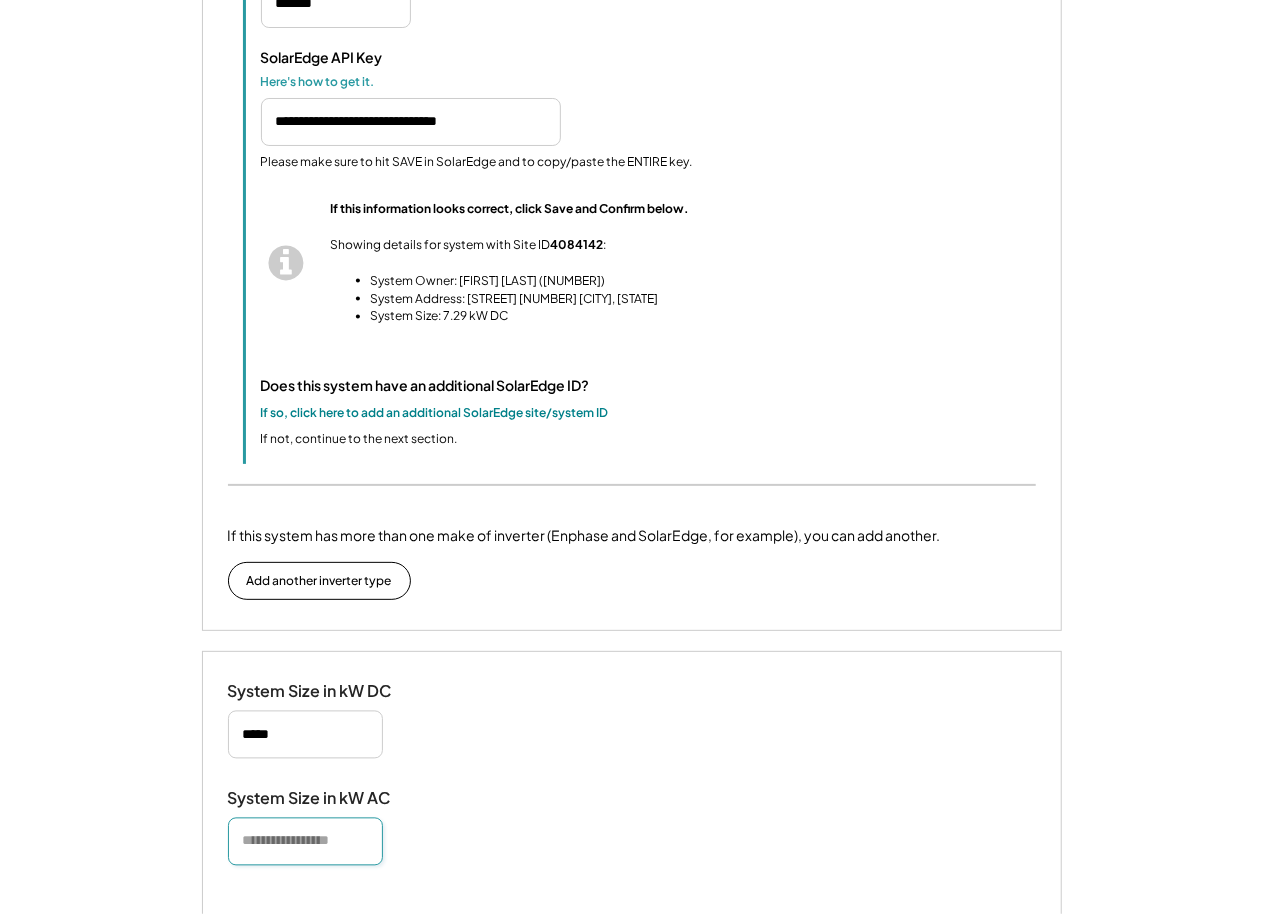 click at bounding box center (305, 842) 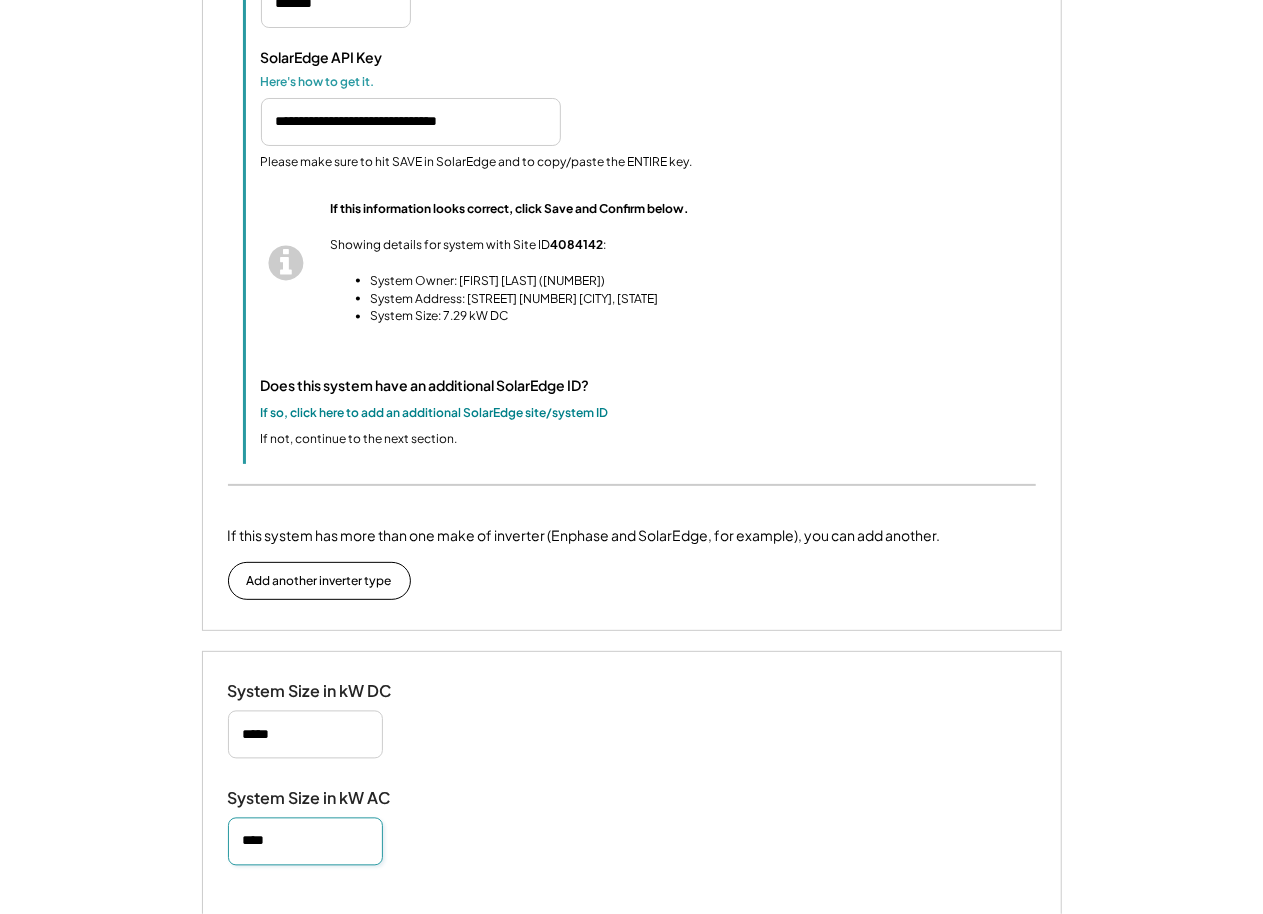 type on "****" 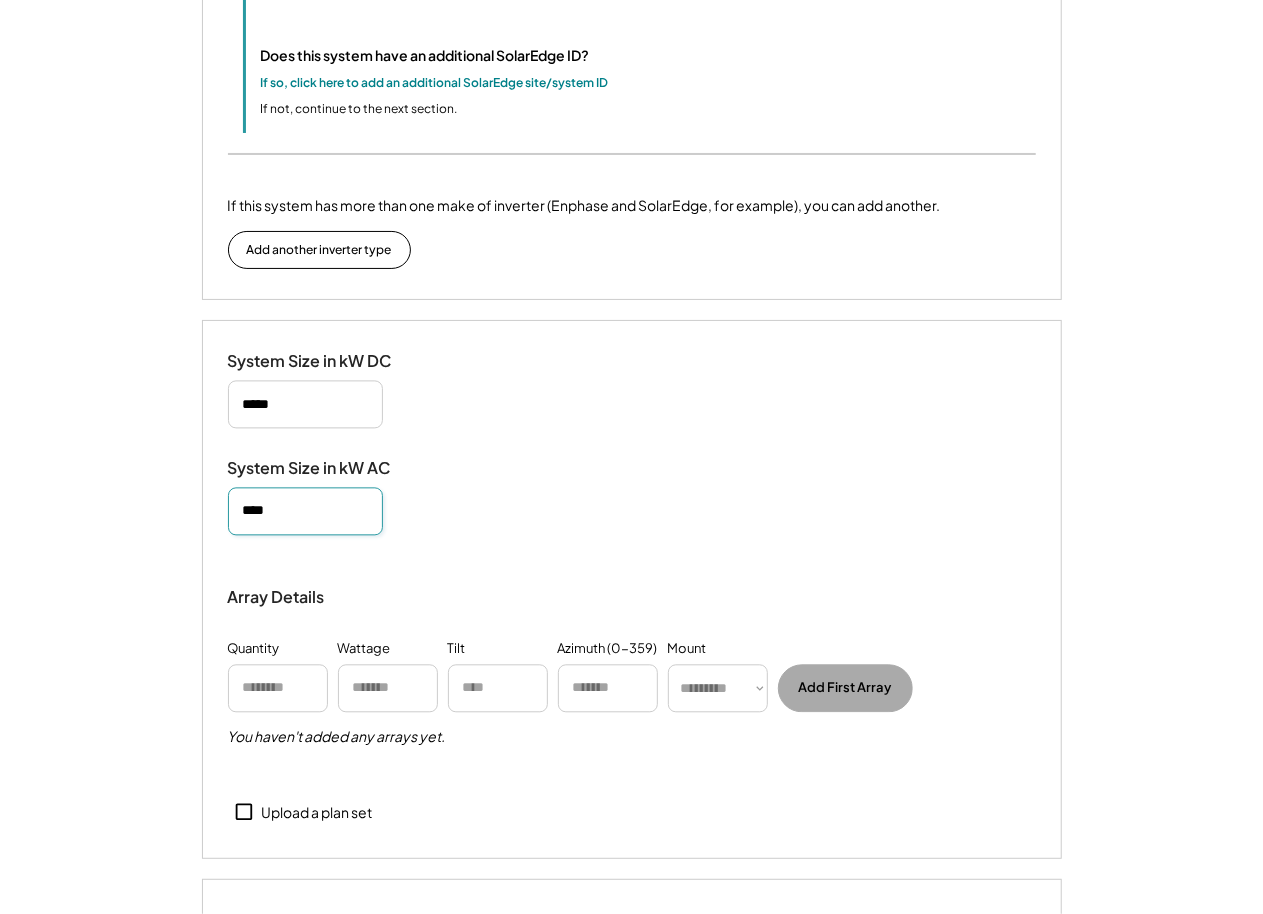 scroll, scrollTop: 1928, scrollLeft: 0, axis: vertical 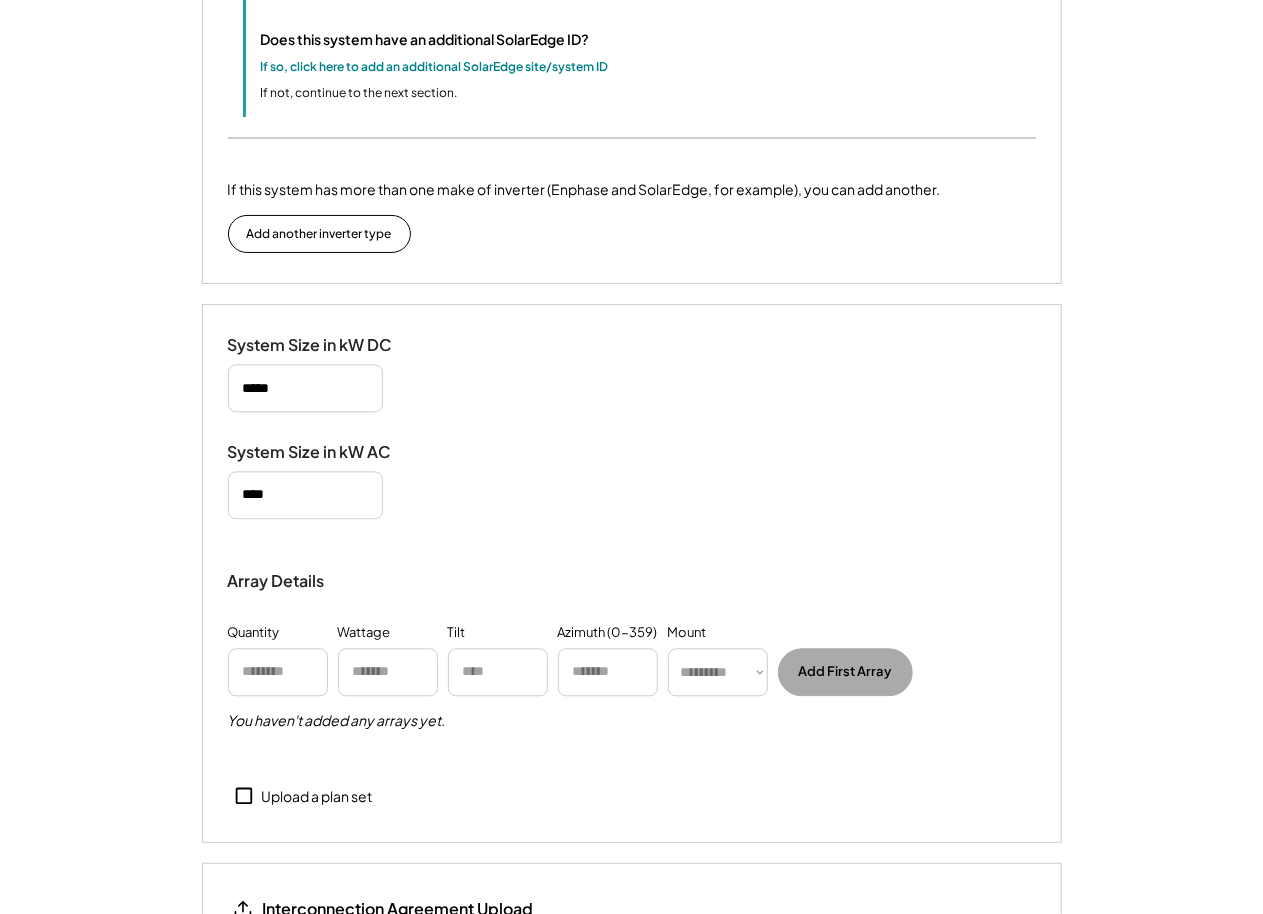 click on "Upload a plan set" at bounding box center (317, 797) 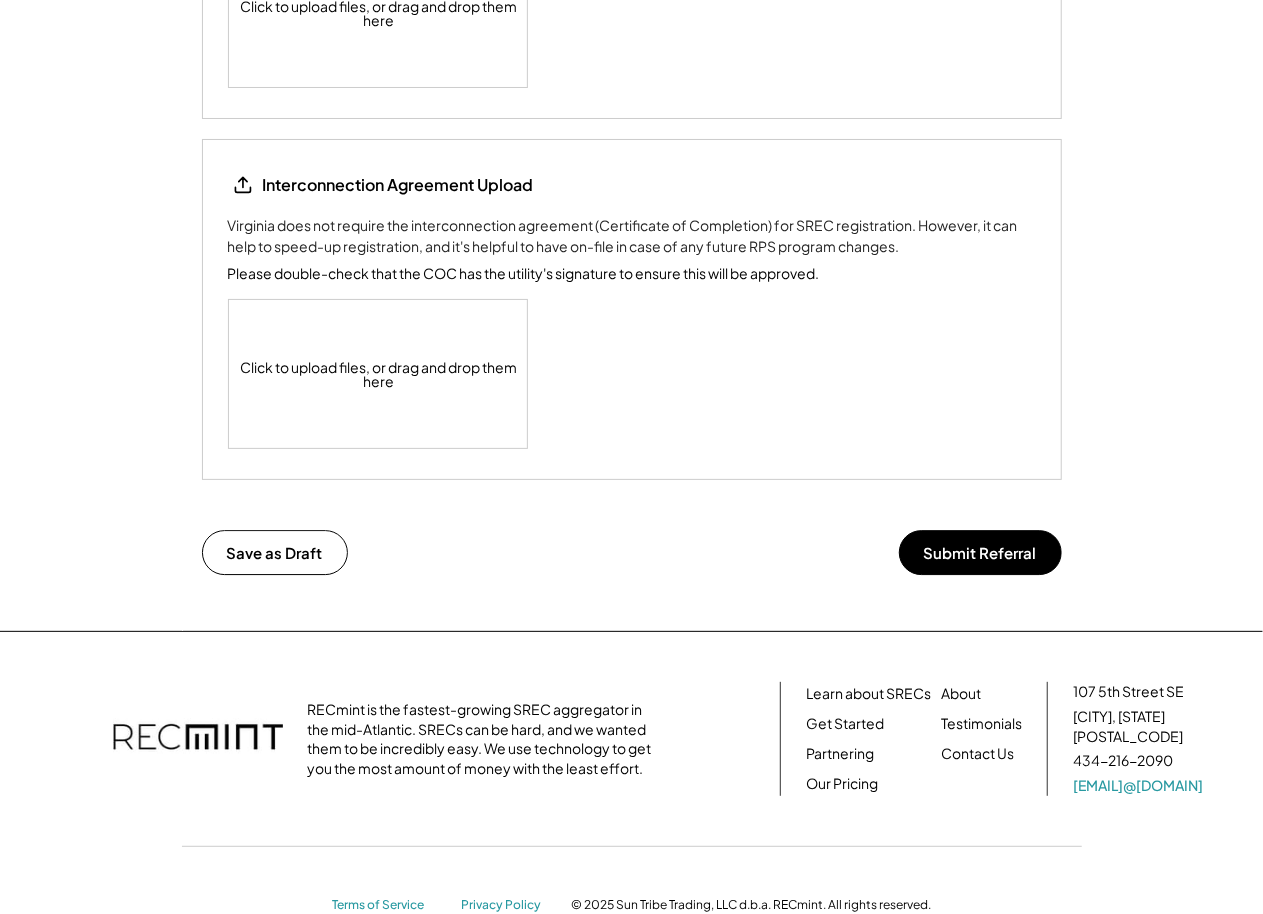 scroll, scrollTop: 2957, scrollLeft: 0, axis: vertical 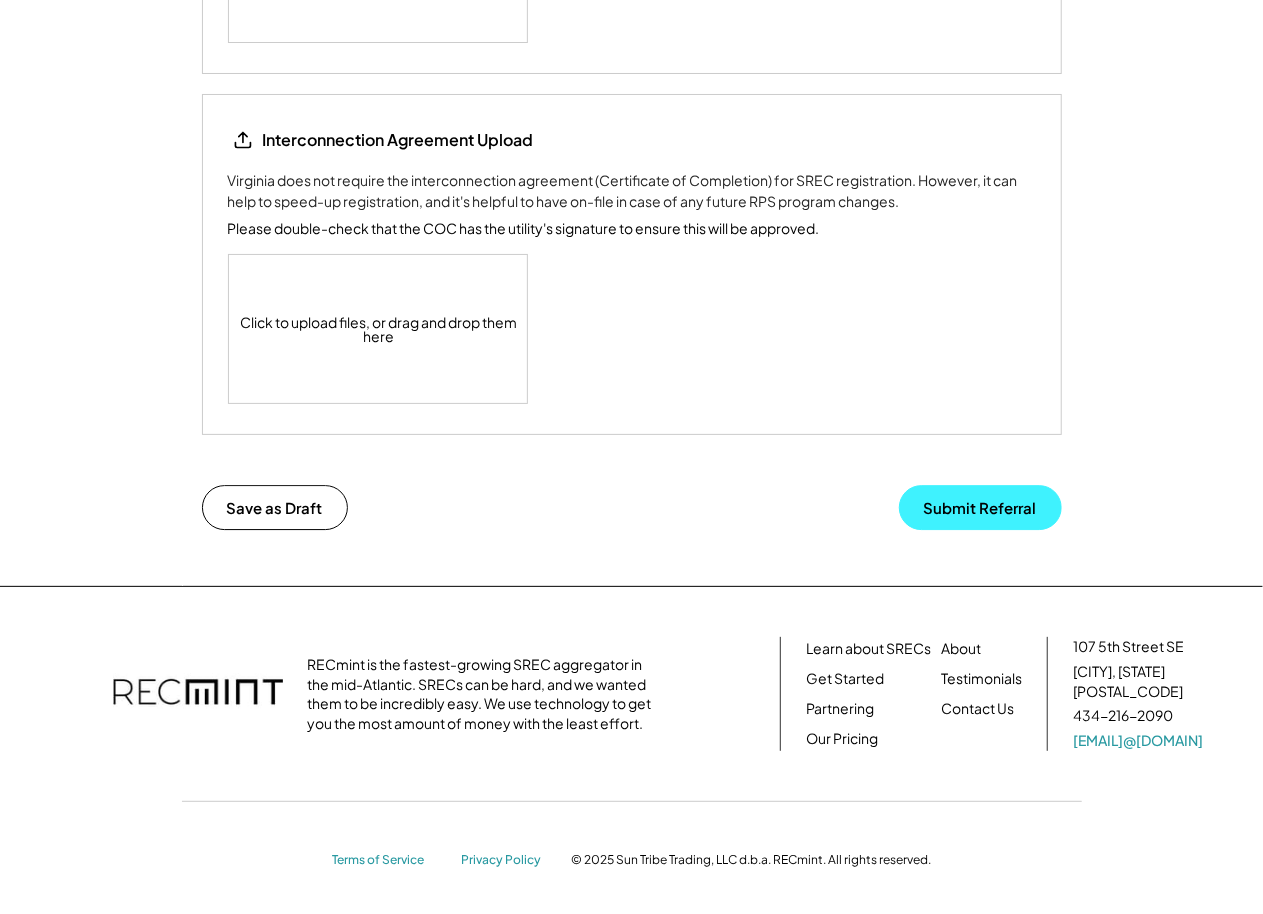 click on "Submit Referral" at bounding box center [980, 507] 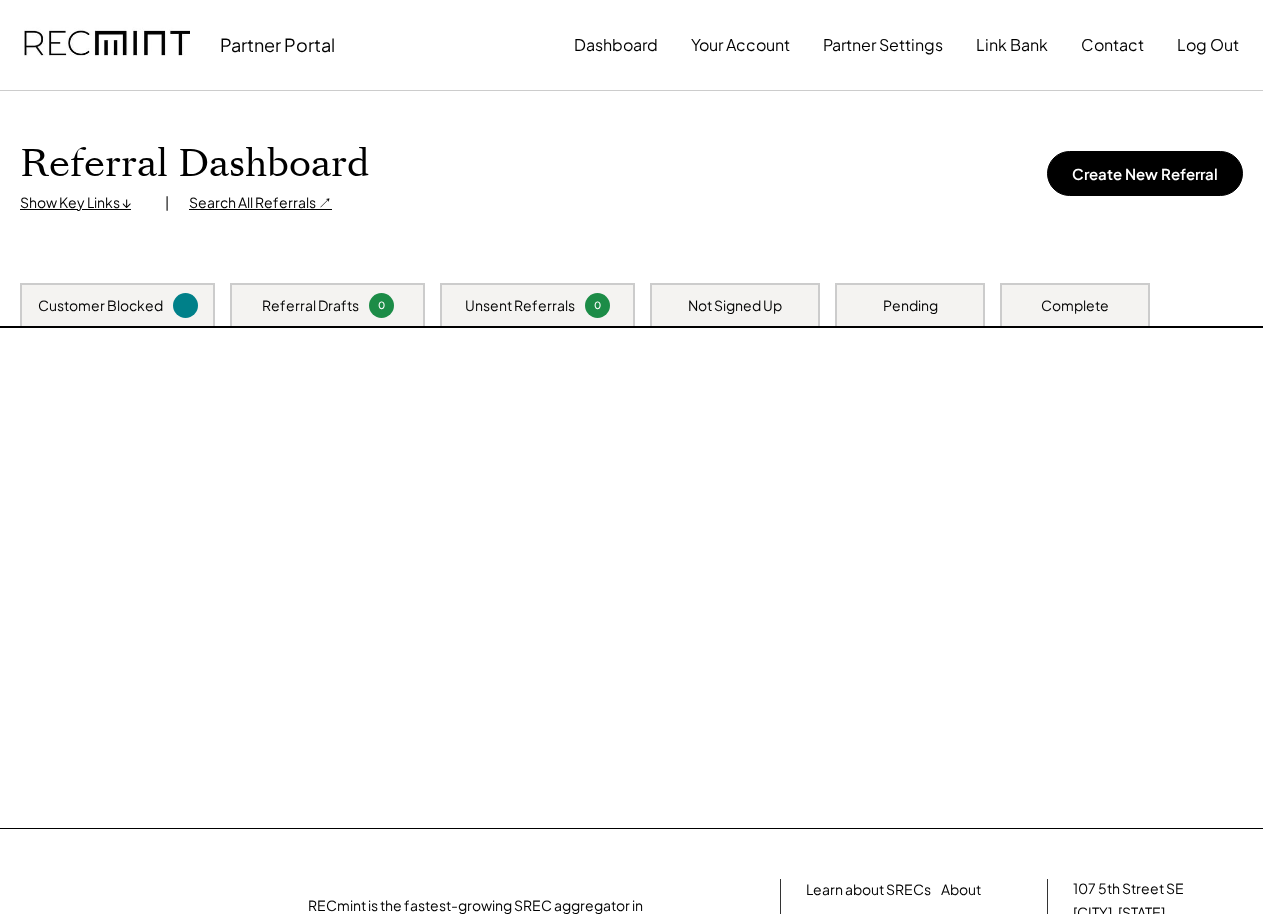 scroll, scrollTop: 0, scrollLeft: 0, axis: both 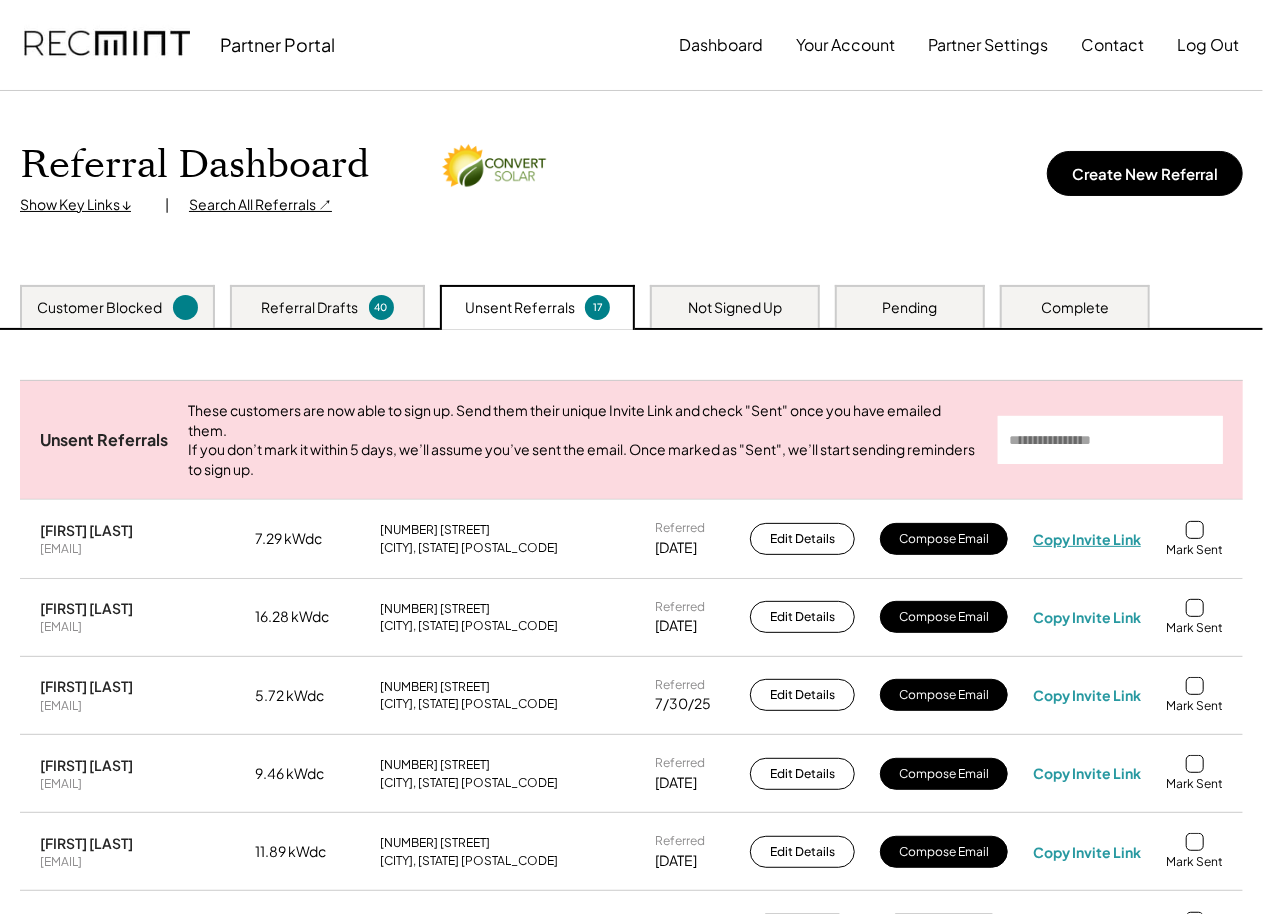 click on "Copy Invite Link" at bounding box center [1087, 539] 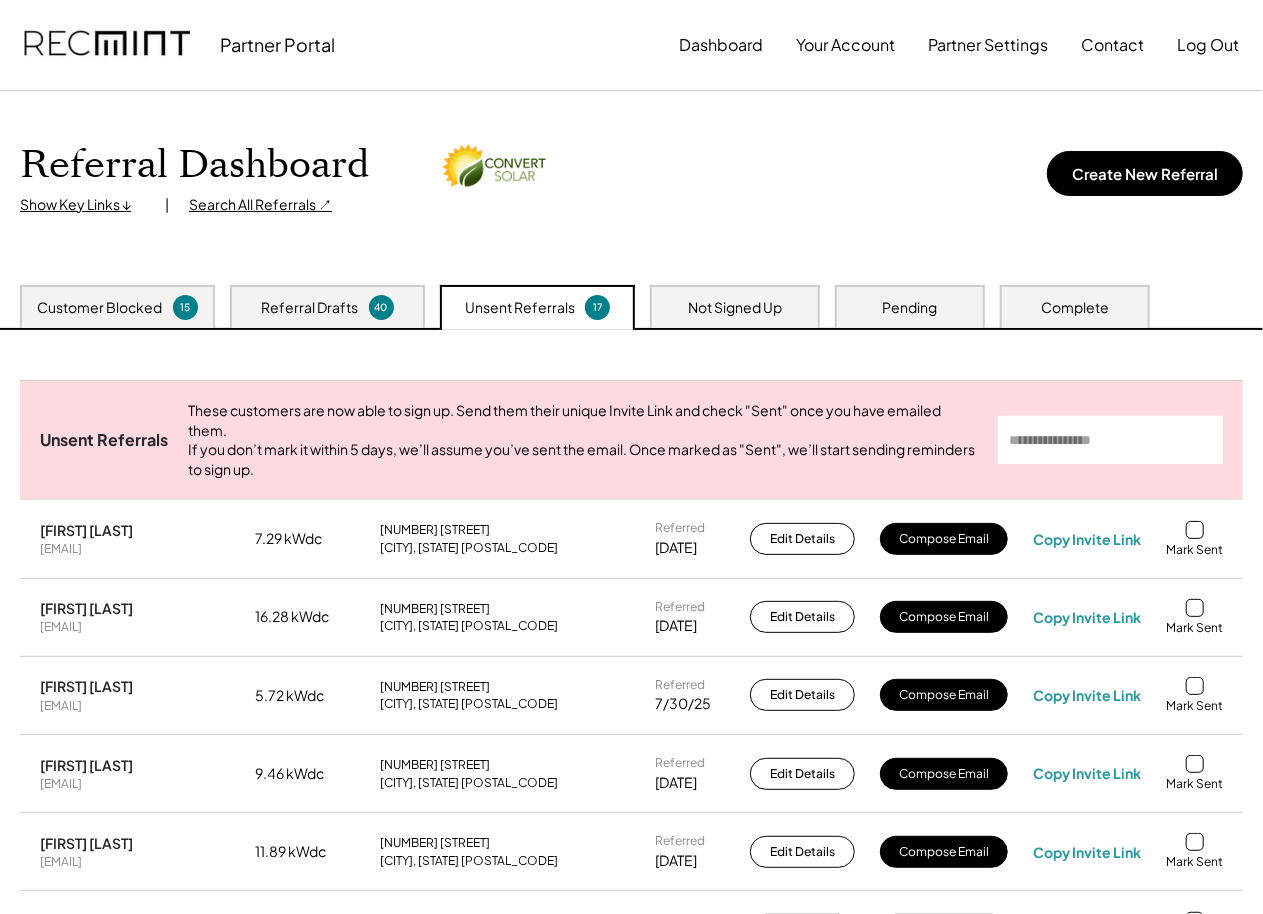 drag, startPoint x: 118, startPoint y: 305, endPoint x: 326, endPoint y: 209, distance: 229.08514 